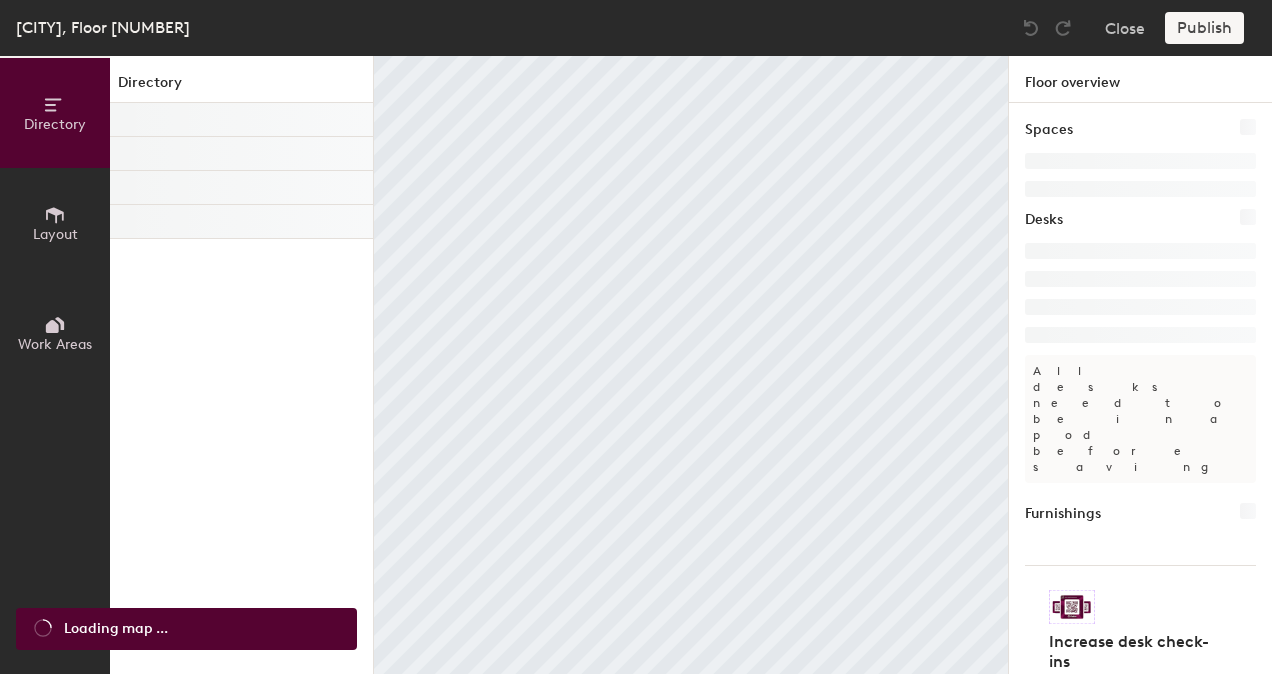 scroll, scrollTop: 0, scrollLeft: 0, axis: both 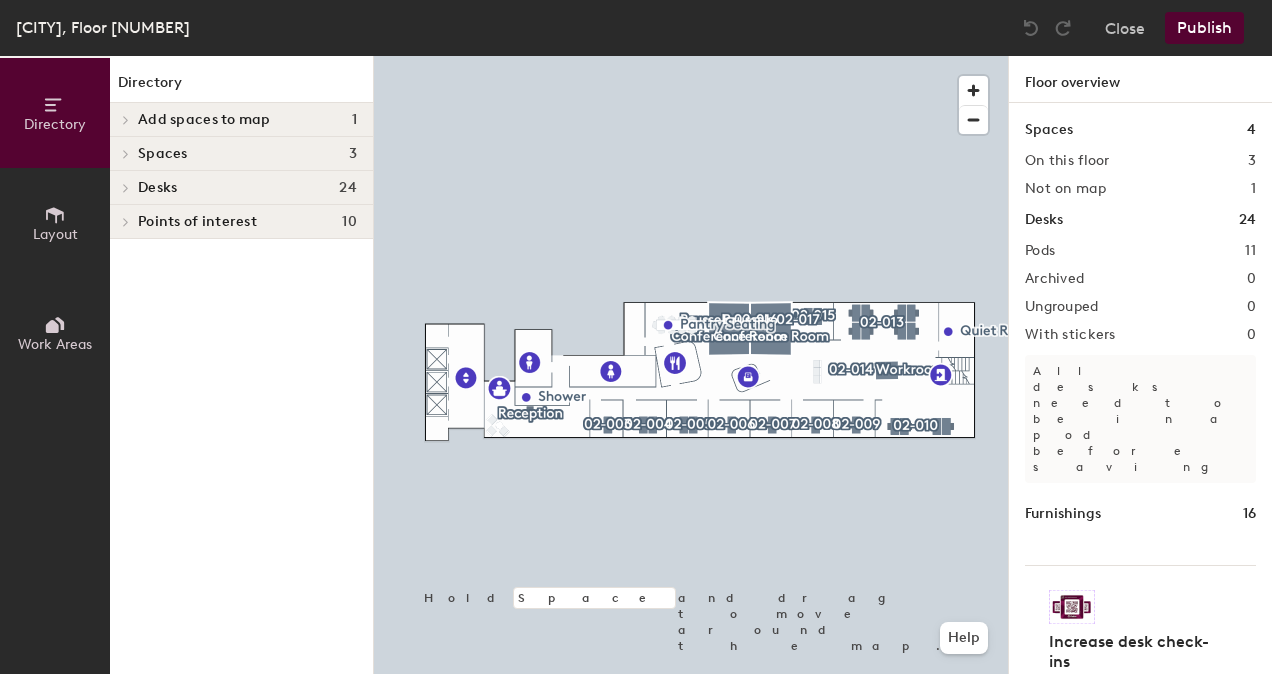click 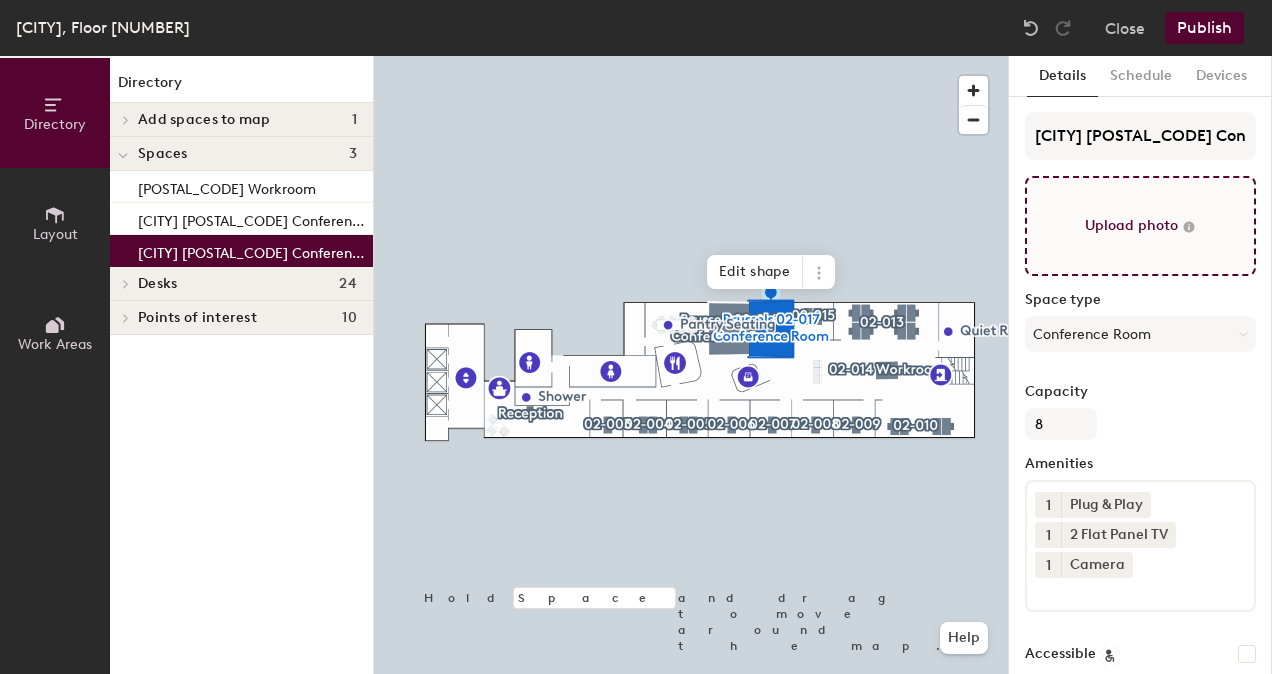 type on "C:\fakepath\Brussels.jpeg" 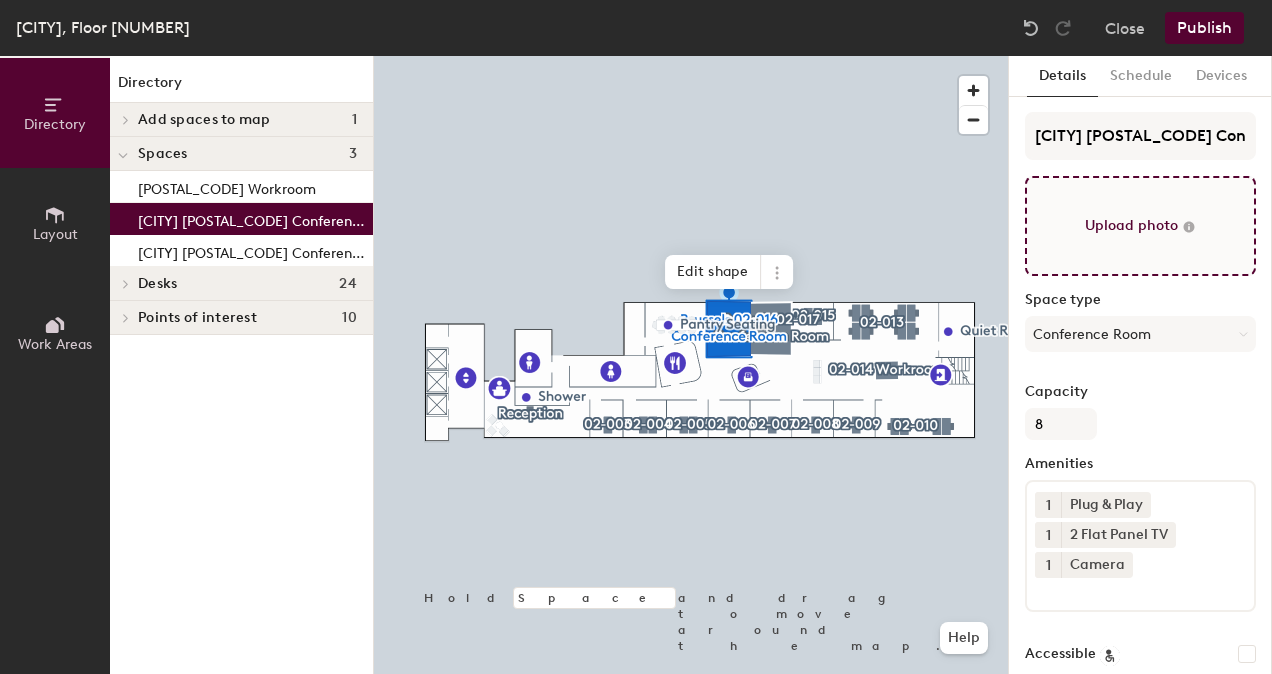 type on "C:\fakepath\Brussels (1).jpeg" 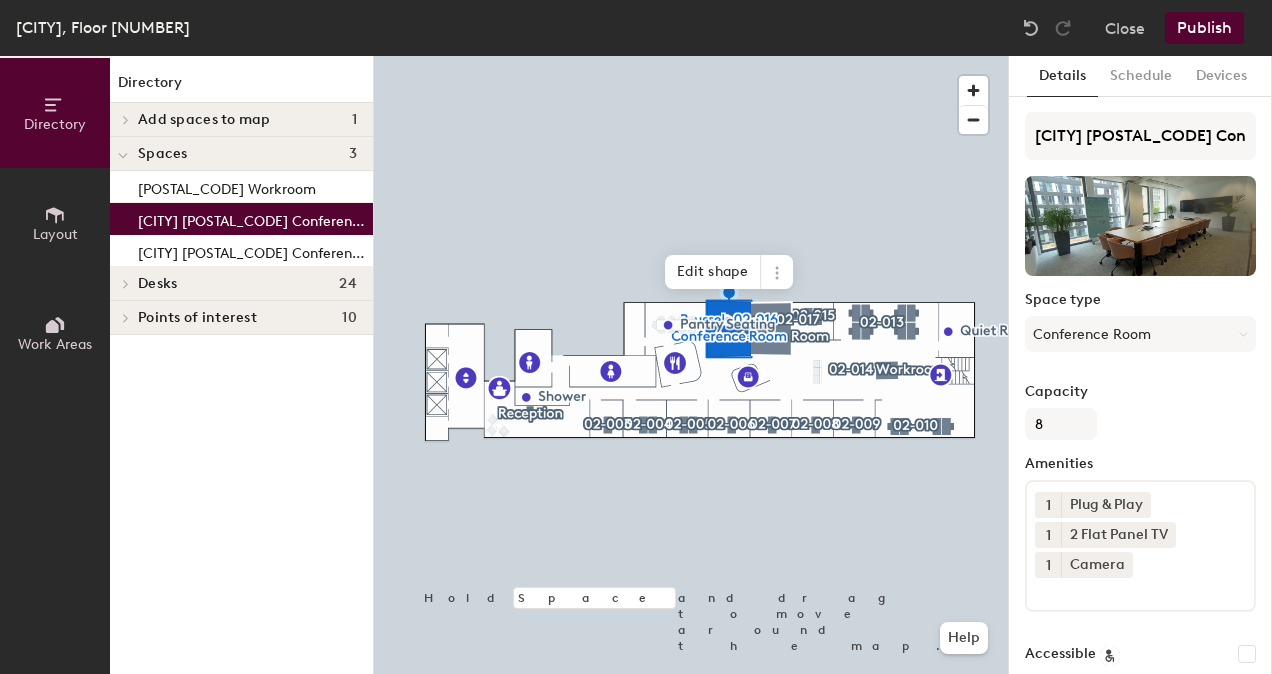 click on "Publish" 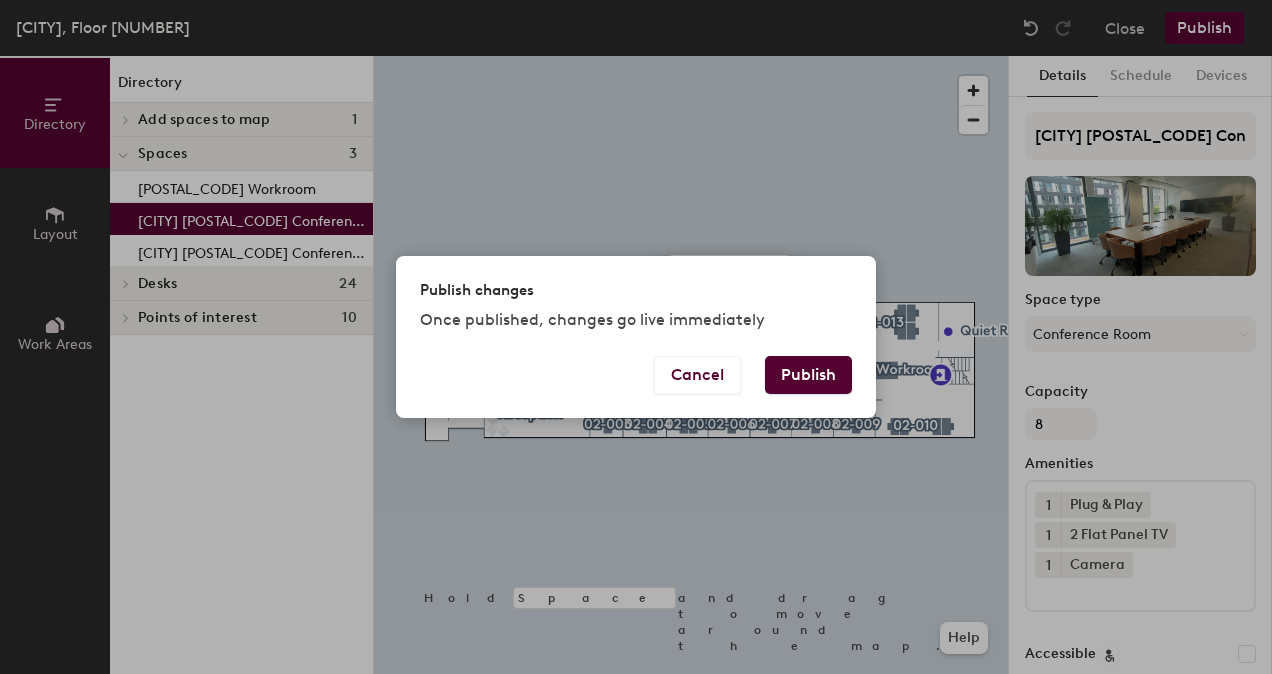 drag, startPoint x: 806, startPoint y: 385, endPoint x: 546, endPoint y: 181, distance: 330.47845 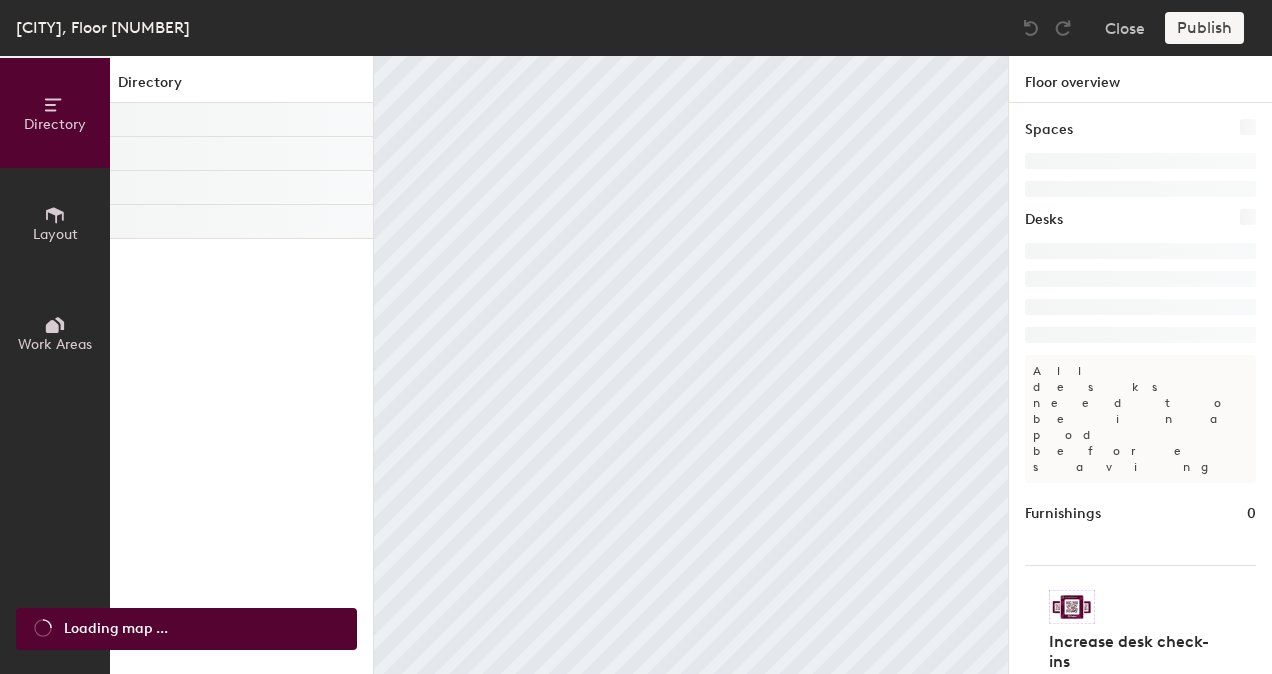 scroll, scrollTop: 0, scrollLeft: 0, axis: both 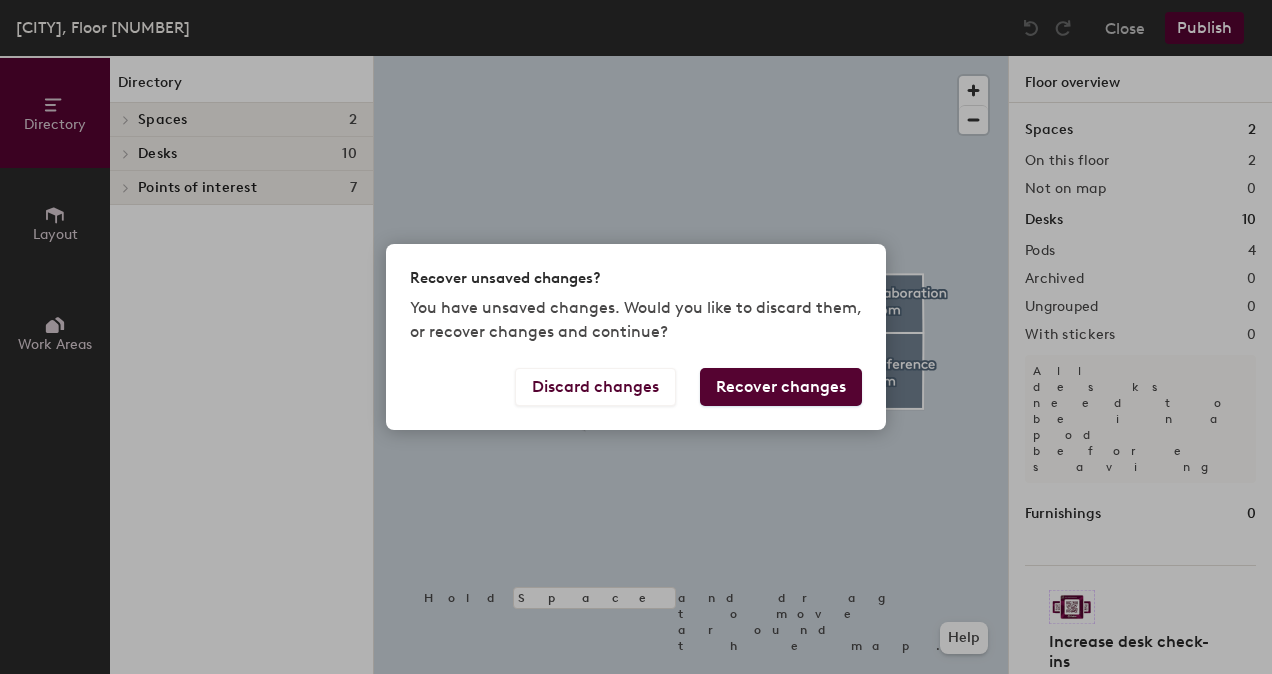 click on "Recover changes" at bounding box center [781, 387] 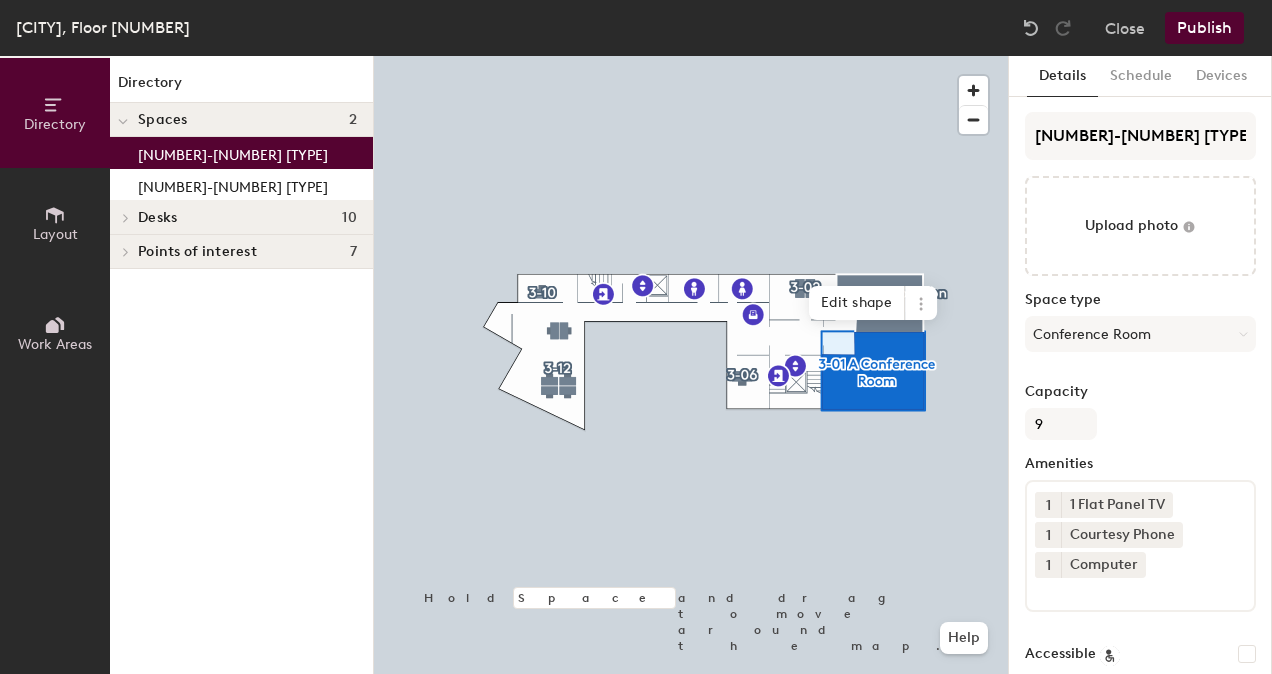 type on "C:\fakepath\[CITY] [TYPE] [ROOM] [NUMBER].jpeg" 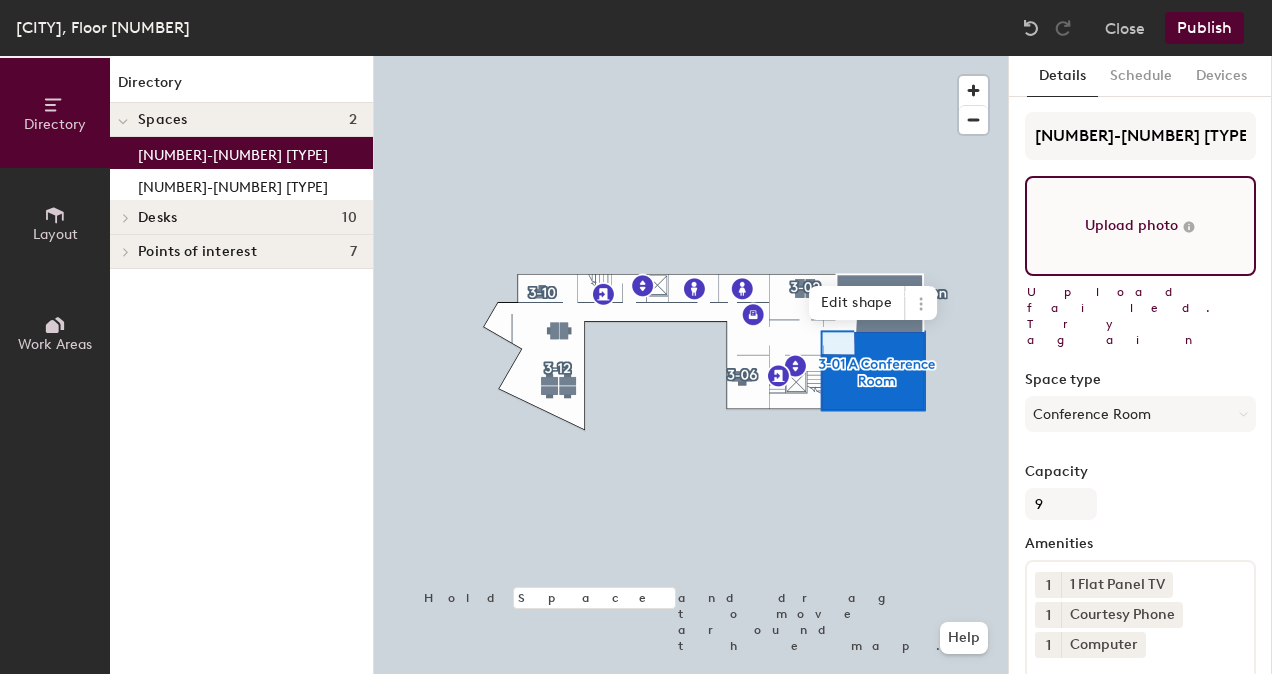 click at bounding box center [1140, 226] 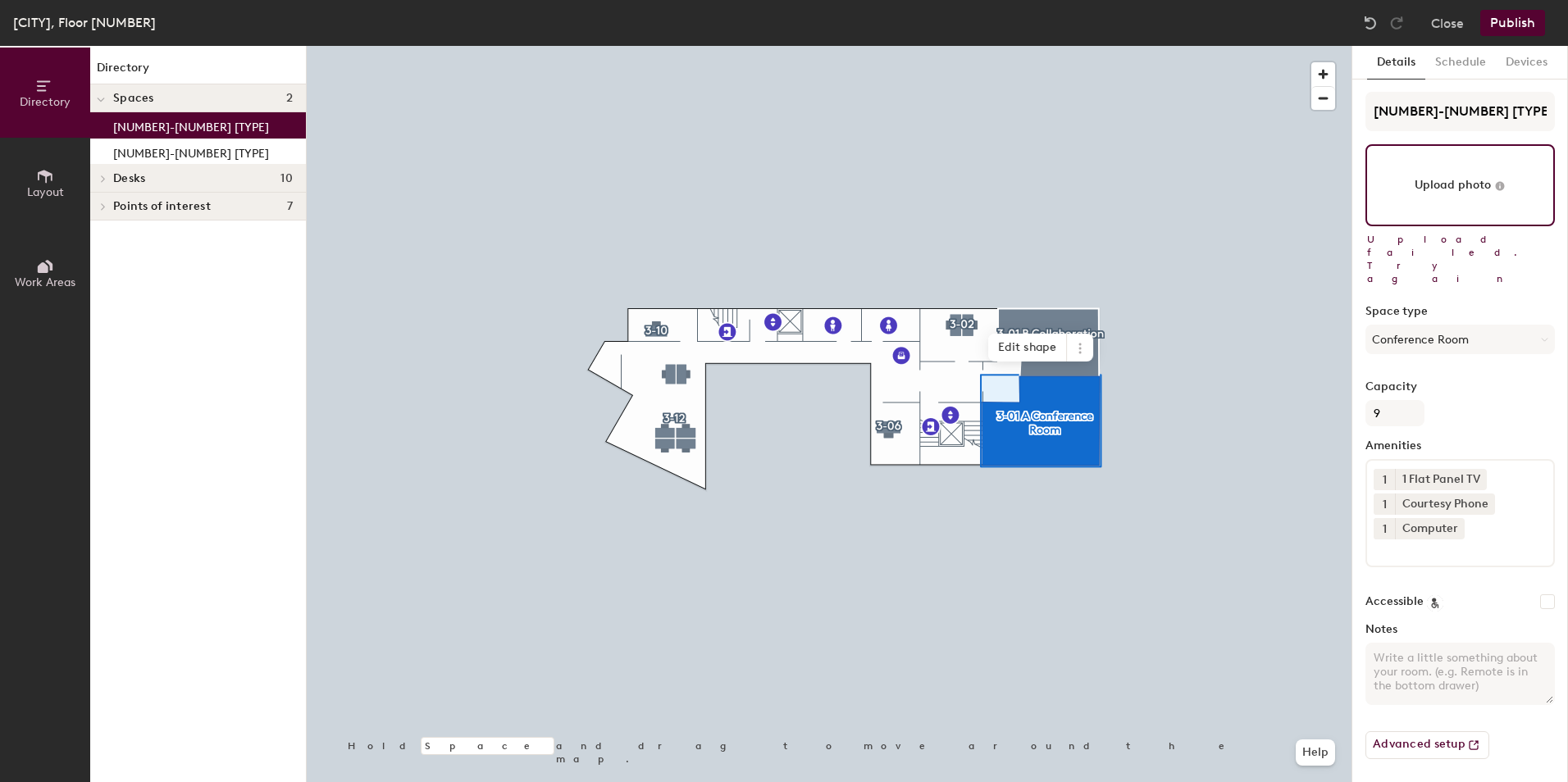 type on "C:\fakepath\[FILENAME] [NUMBER].jpg" 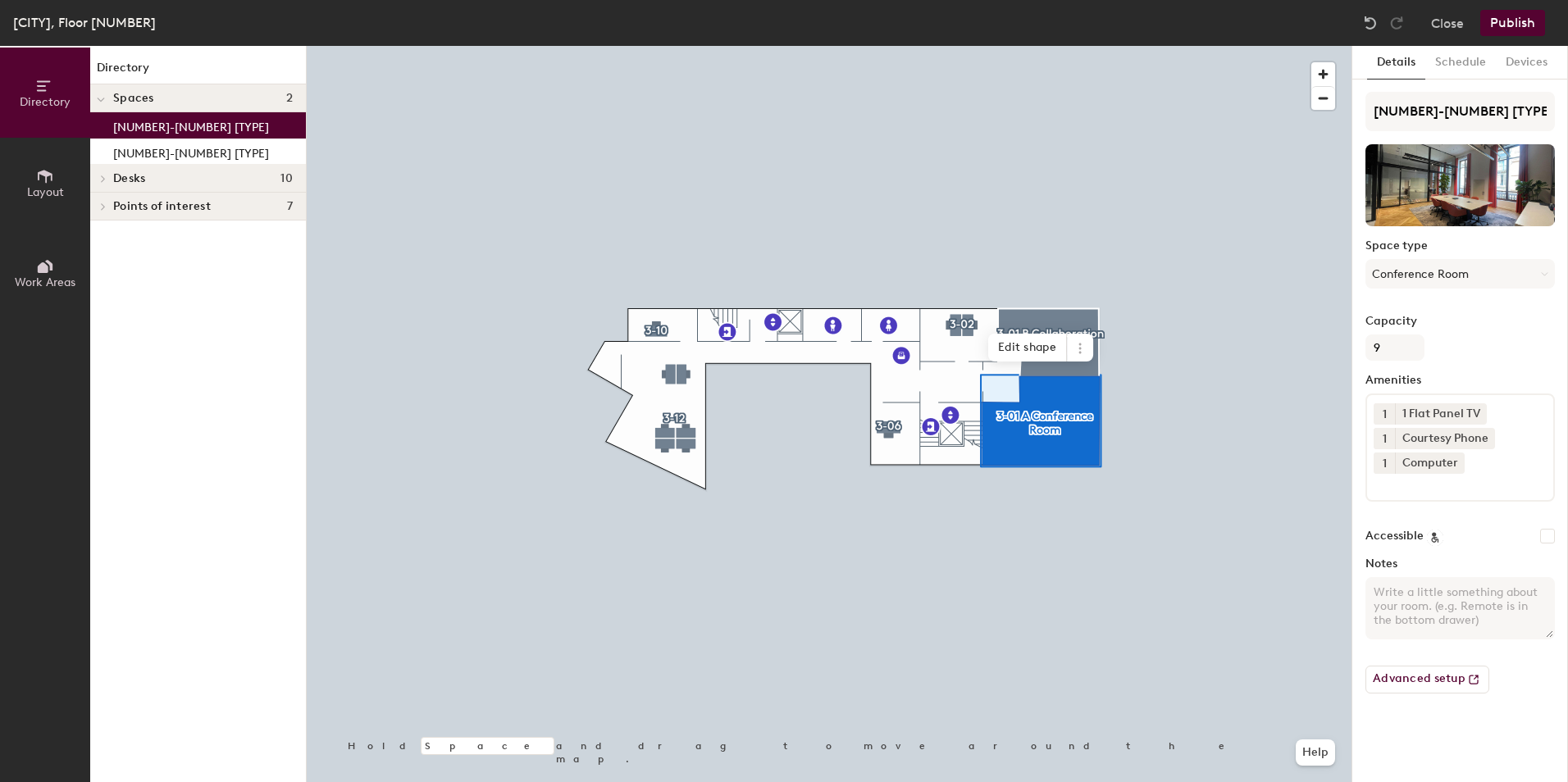 click on "Publish" 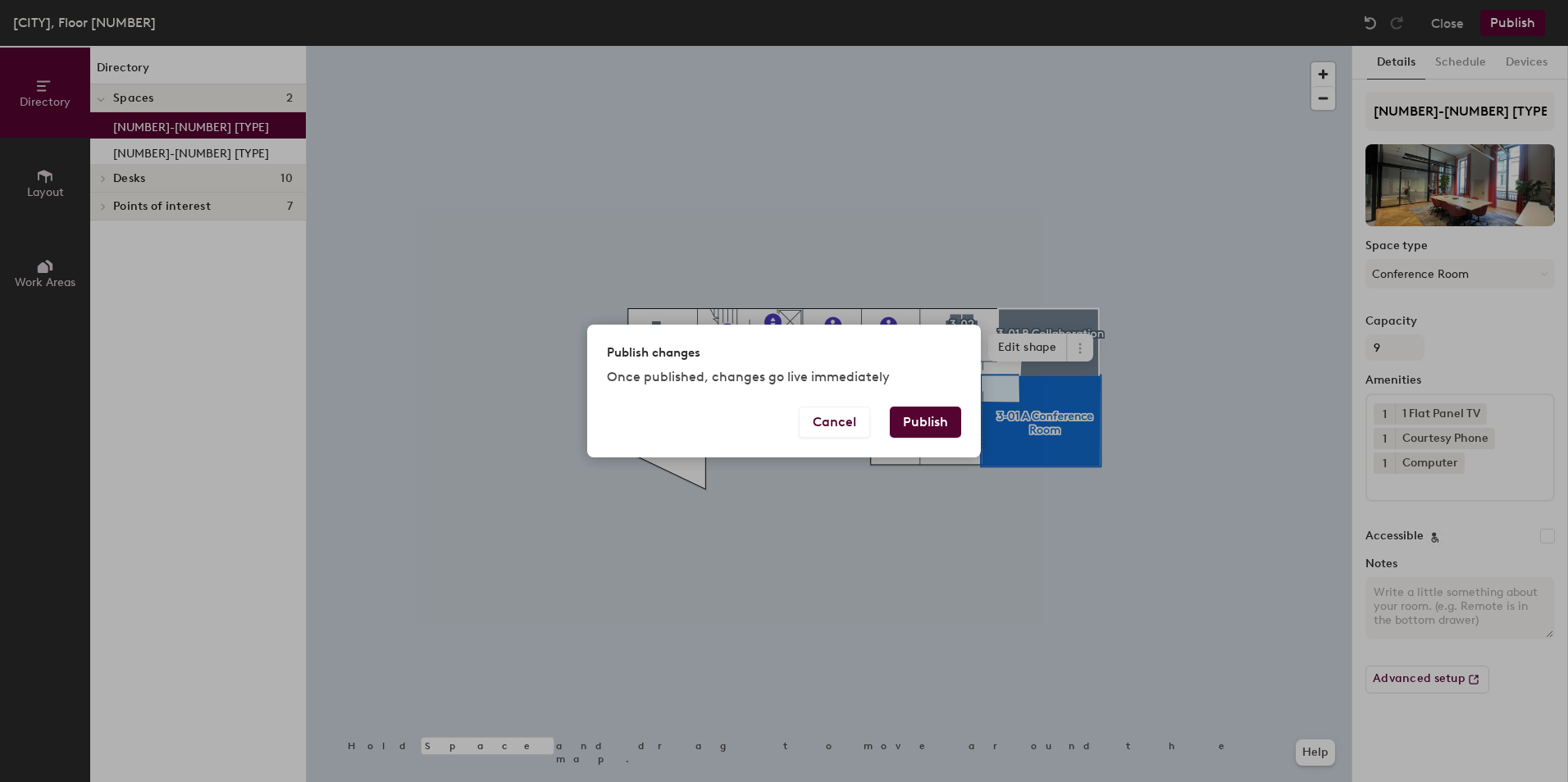 click on "Publish" at bounding box center (925, 422) 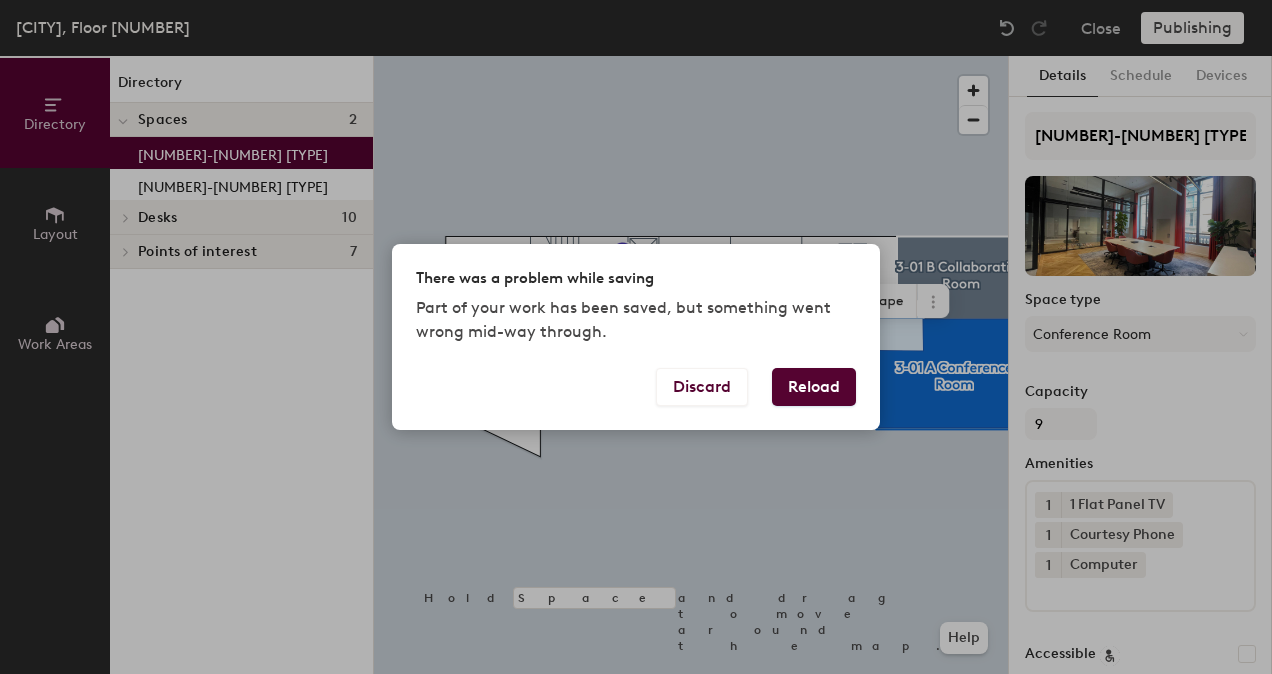 click on "Reload" at bounding box center [814, 387] 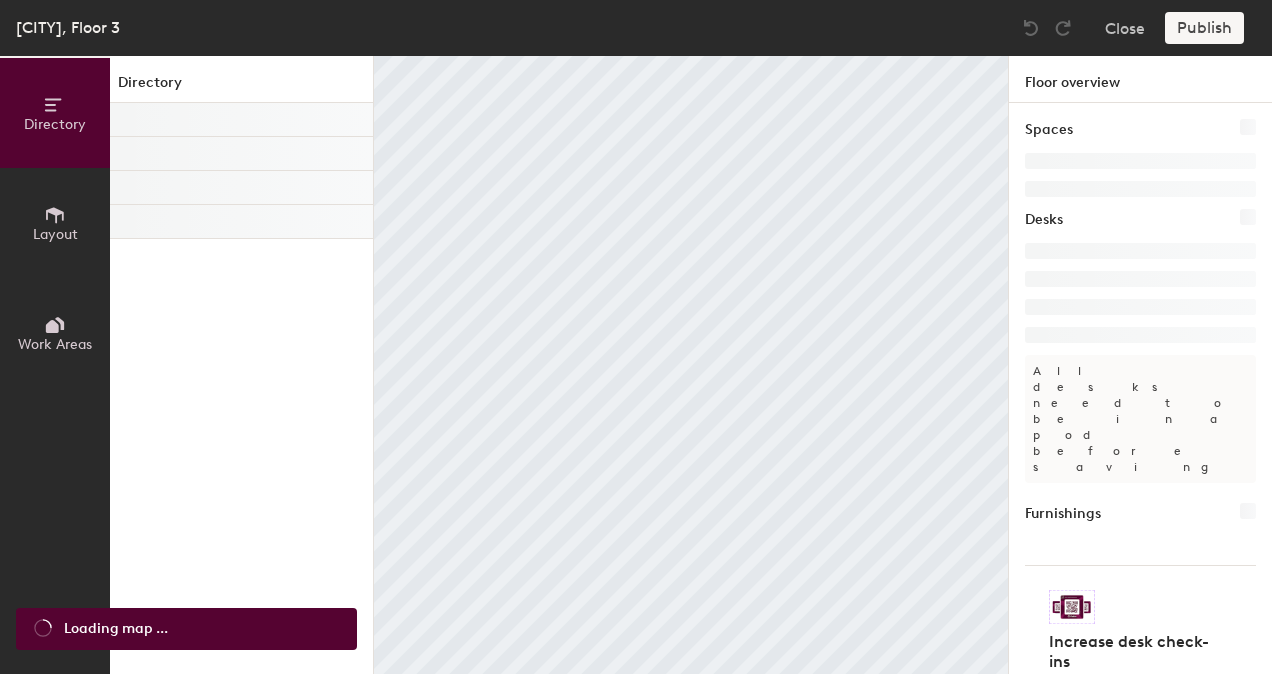 scroll, scrollTop: 0, scrollLeft: 0, axis: both 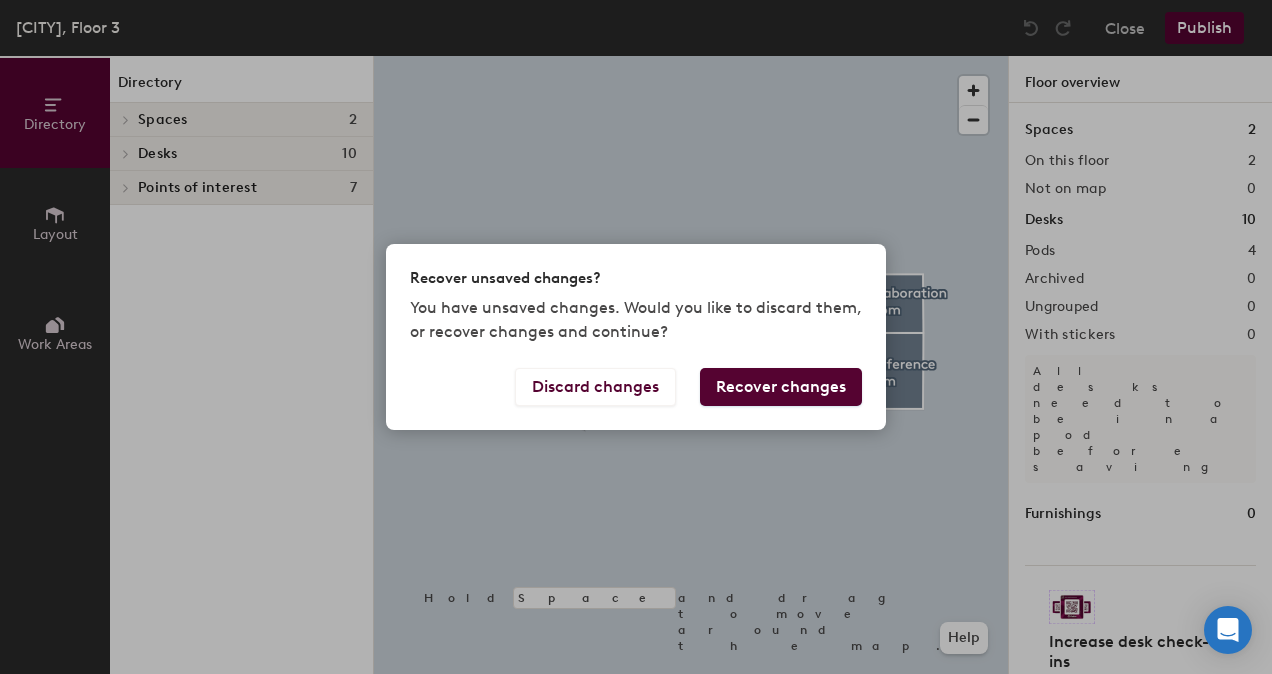 click on "Recover changes" at bounding box center [781, 387] 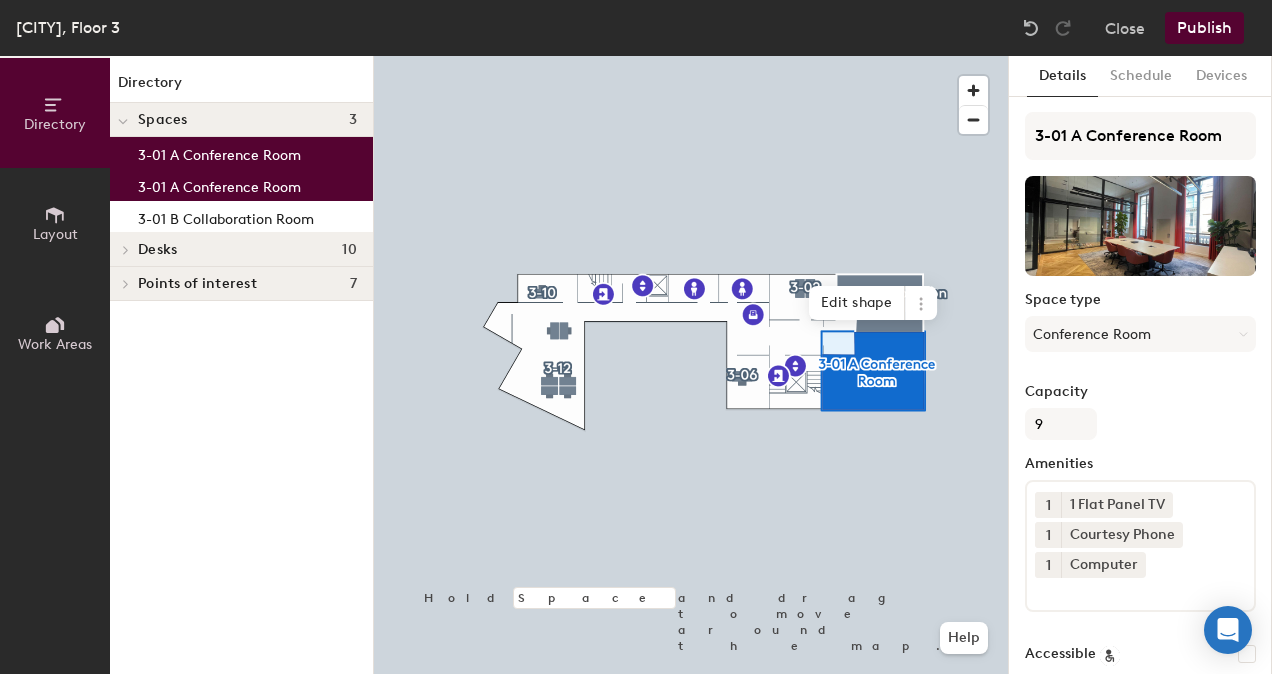 click on "Publish" 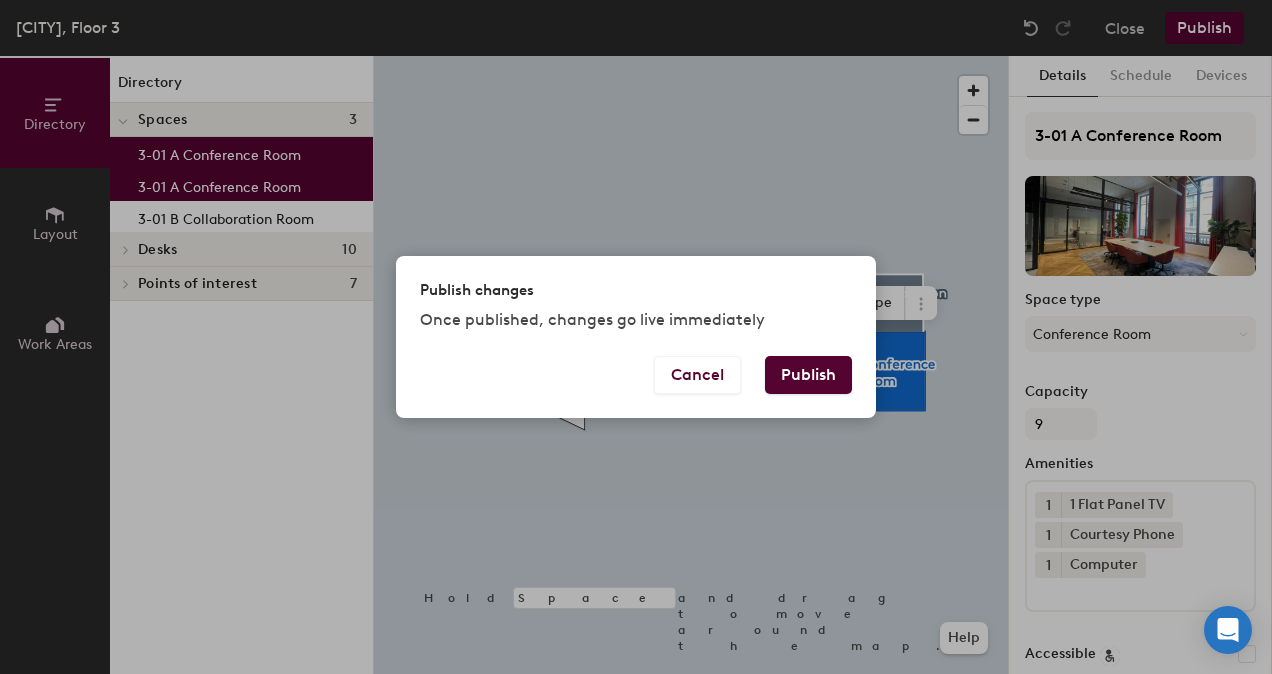 click on "Cancel Publish" at bounding box center (636, 387) 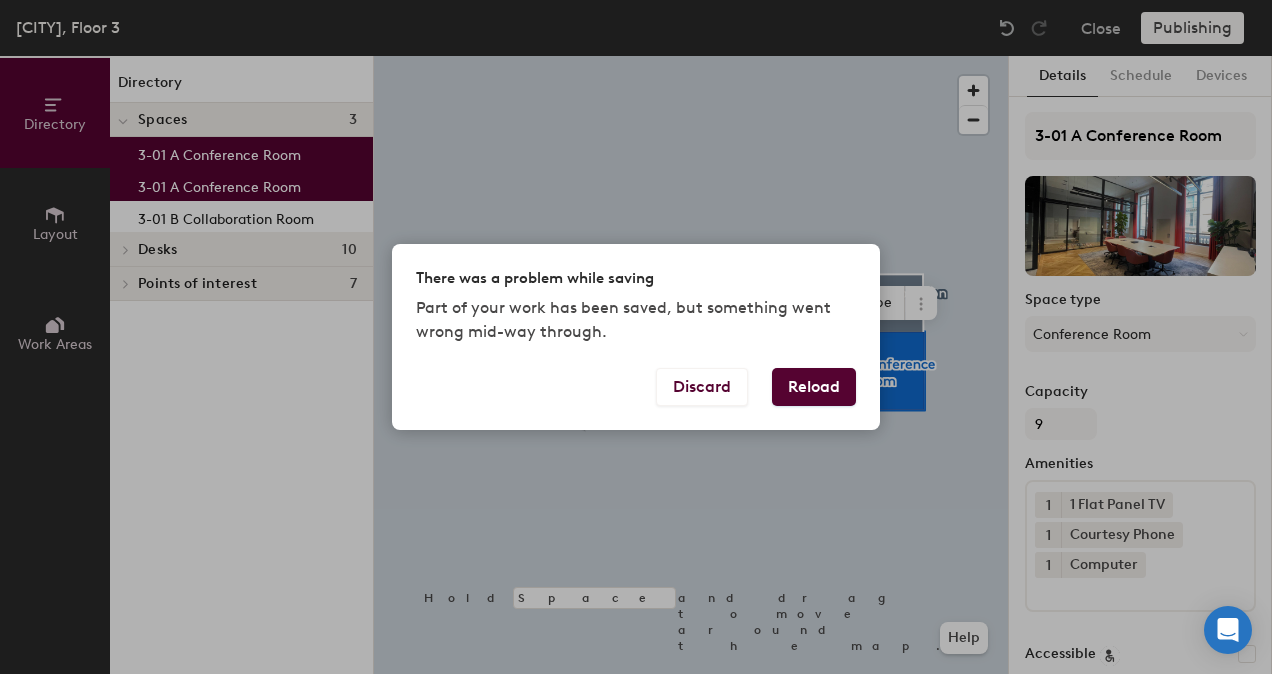click on "Reload" at bounding box center (814, 387) 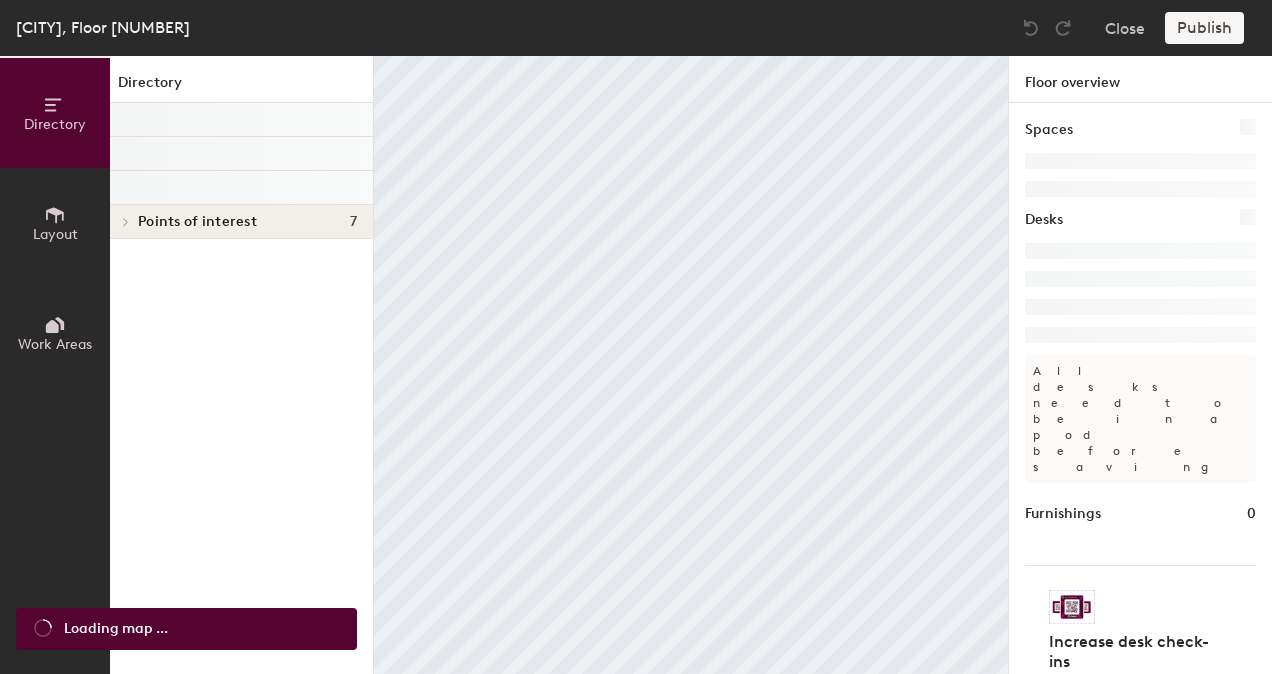scroll, scrollTop: 0, scrollLeft: 0, axis: both 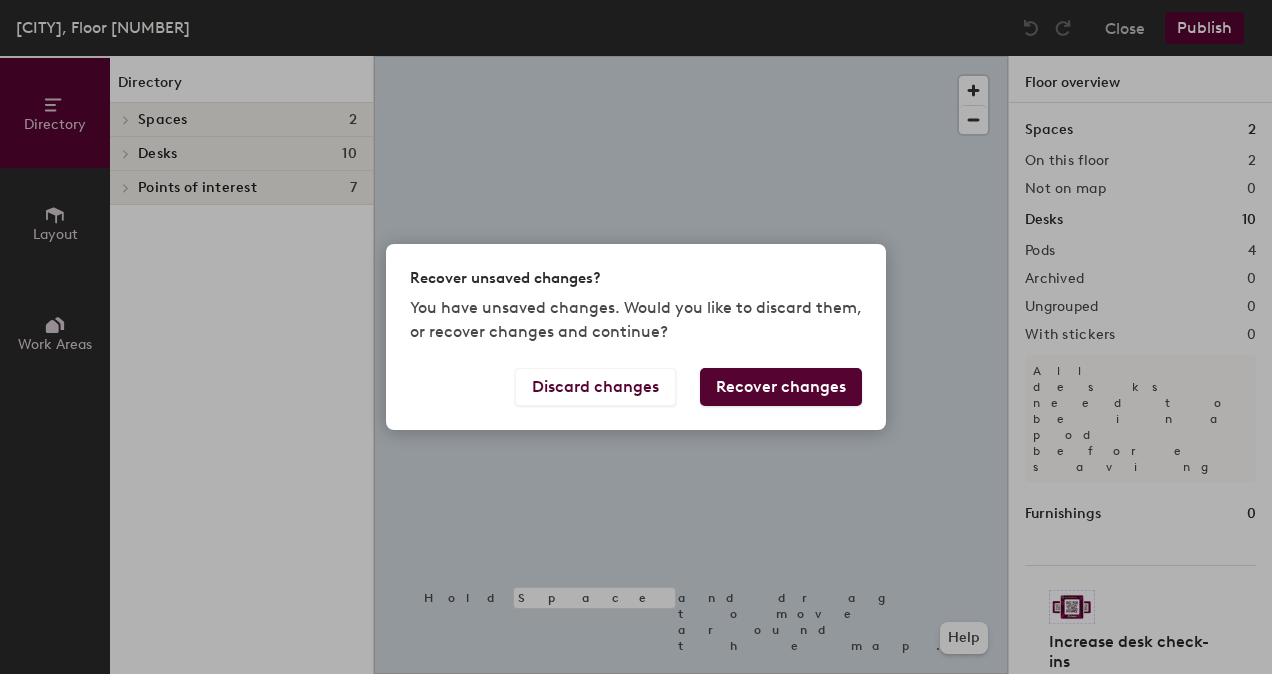 click on "Recover unsaved changes? You have unsaved changes. Would you like to discard them, or recover changes and continue? Discard changes Recover changes" at bounding box center [636, 337] 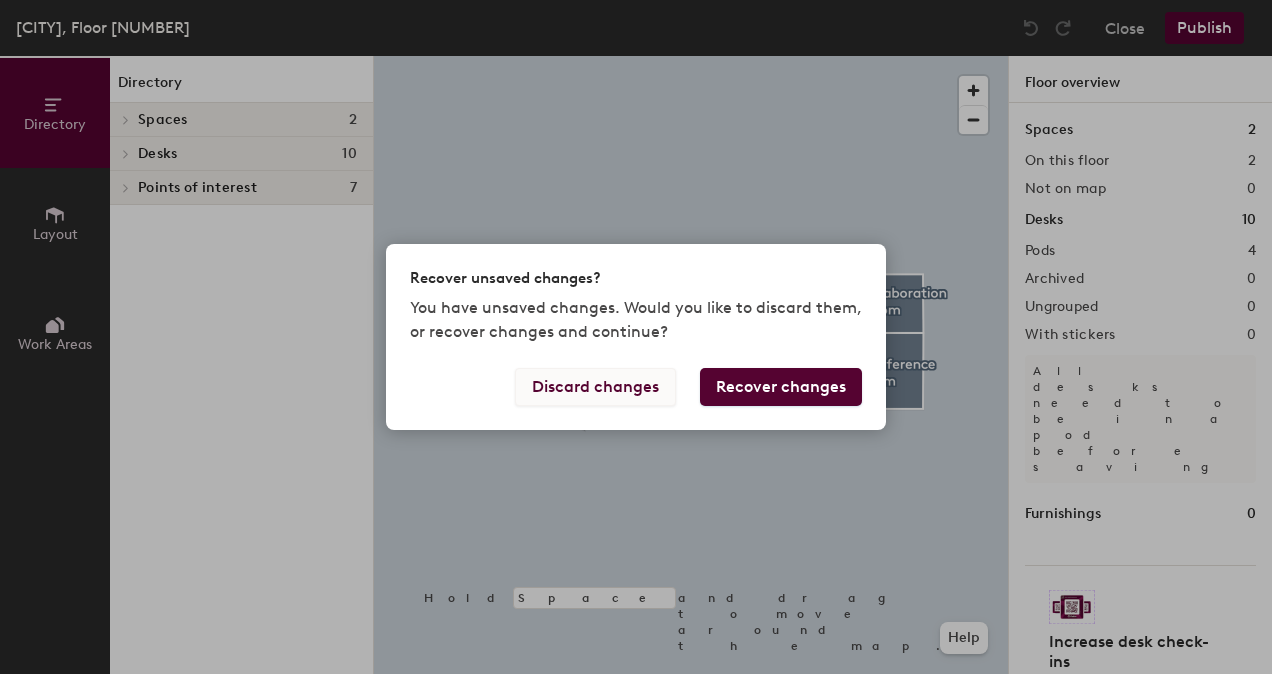 click on "Discard changes" at bounding box center (595, 387) 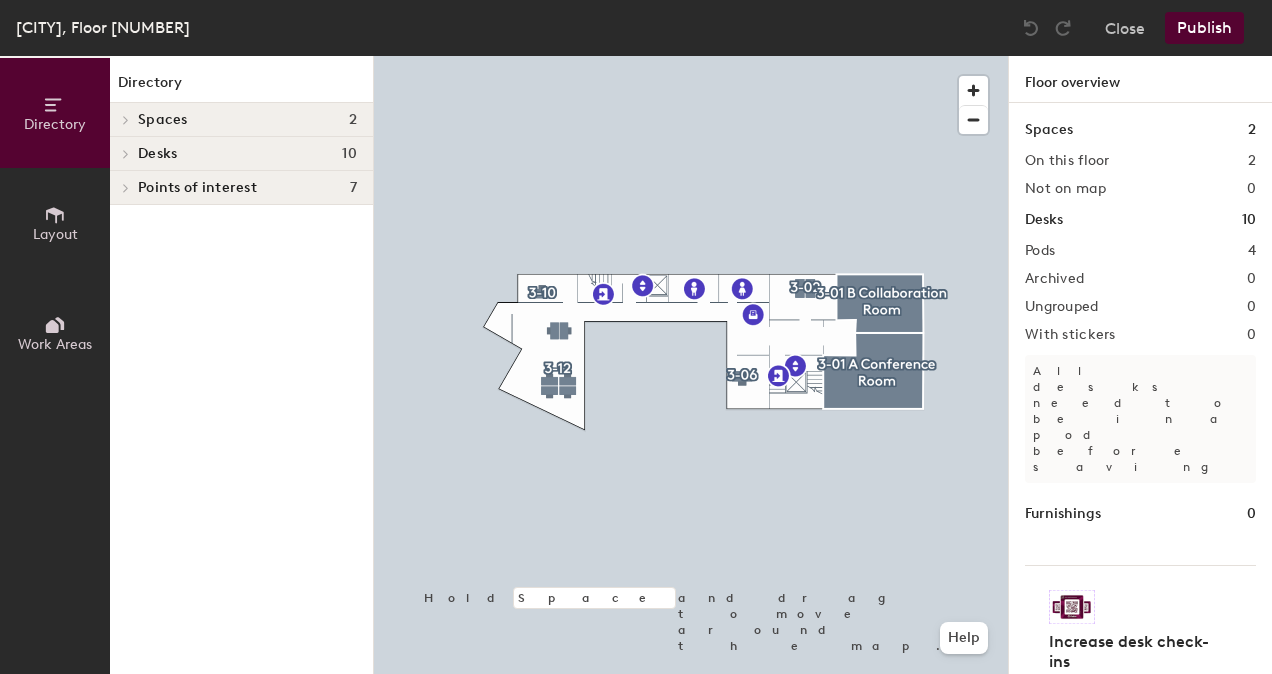 click on "Publish" 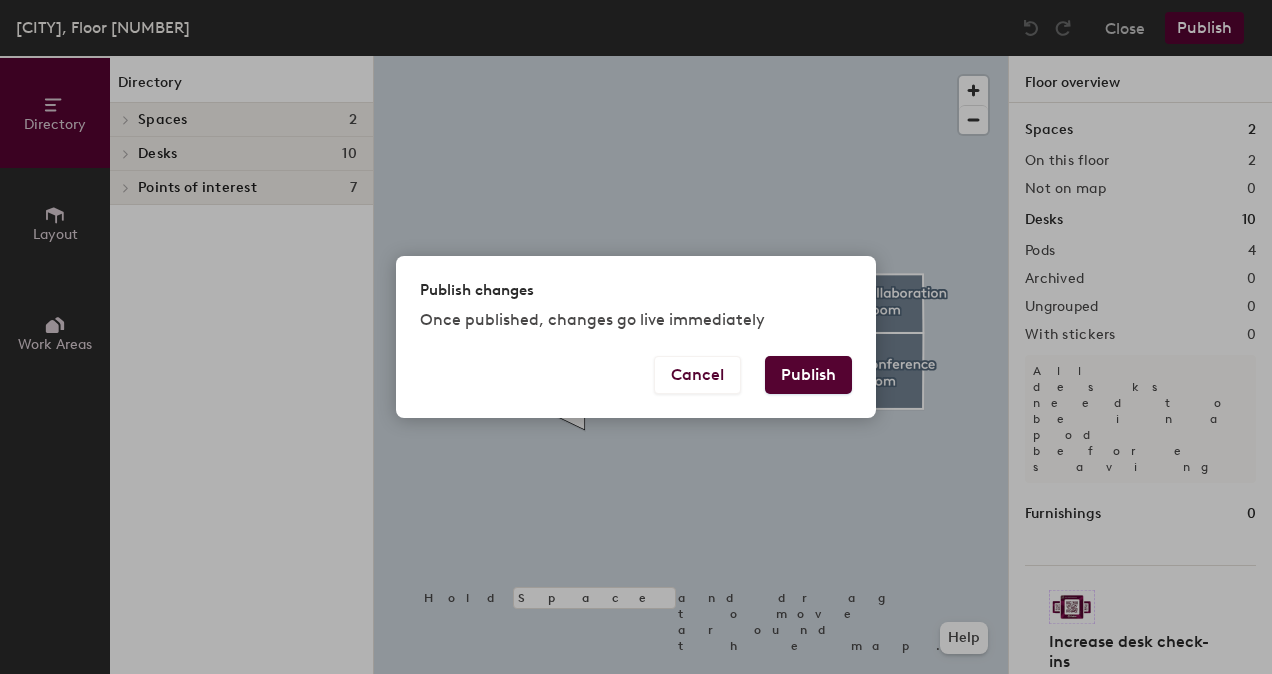 click on "Cancel Publish" at bounding box center (636, 387) 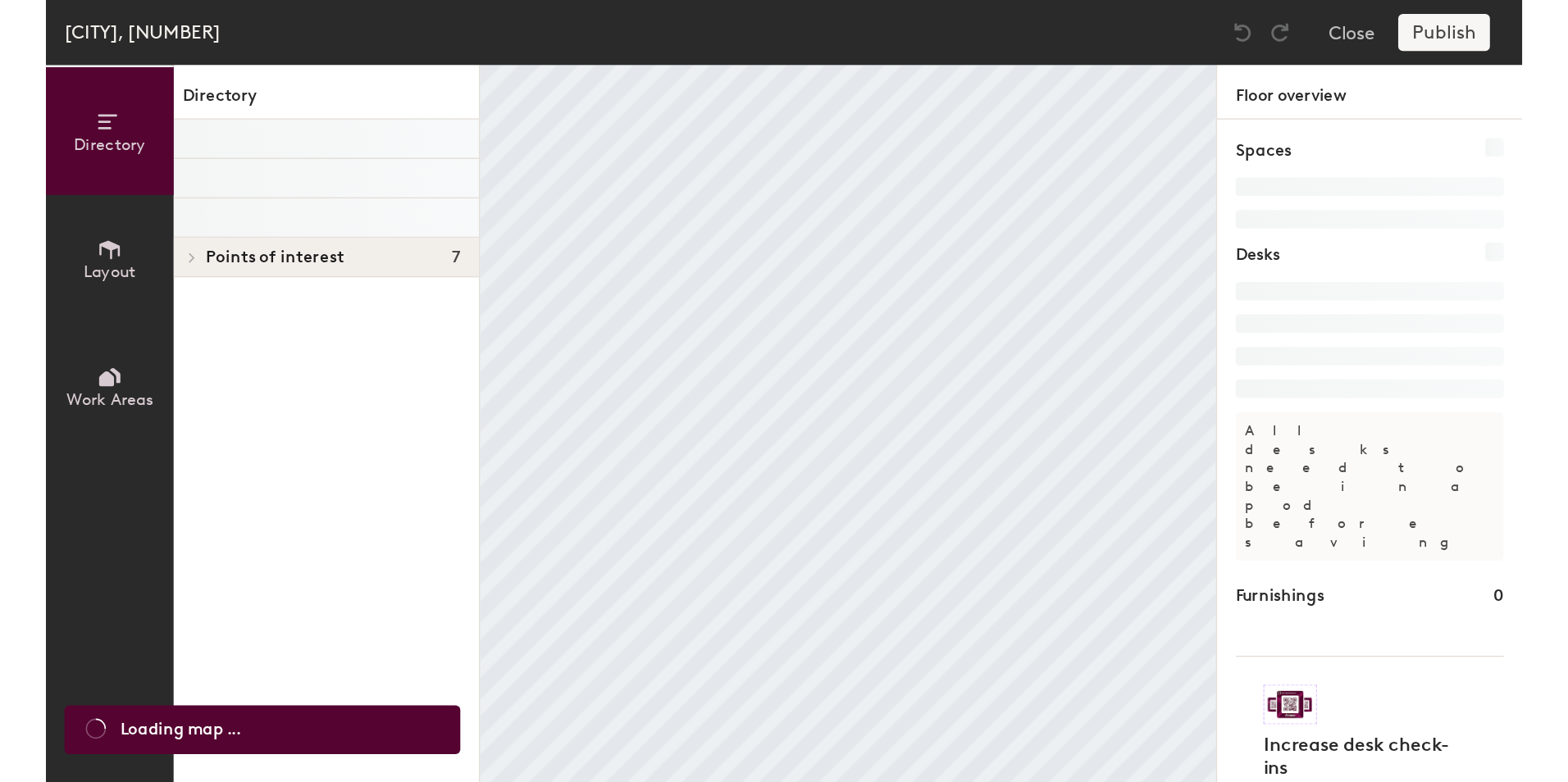 scroll, scrollTop: 0, scrollLeft: 0, axis: both 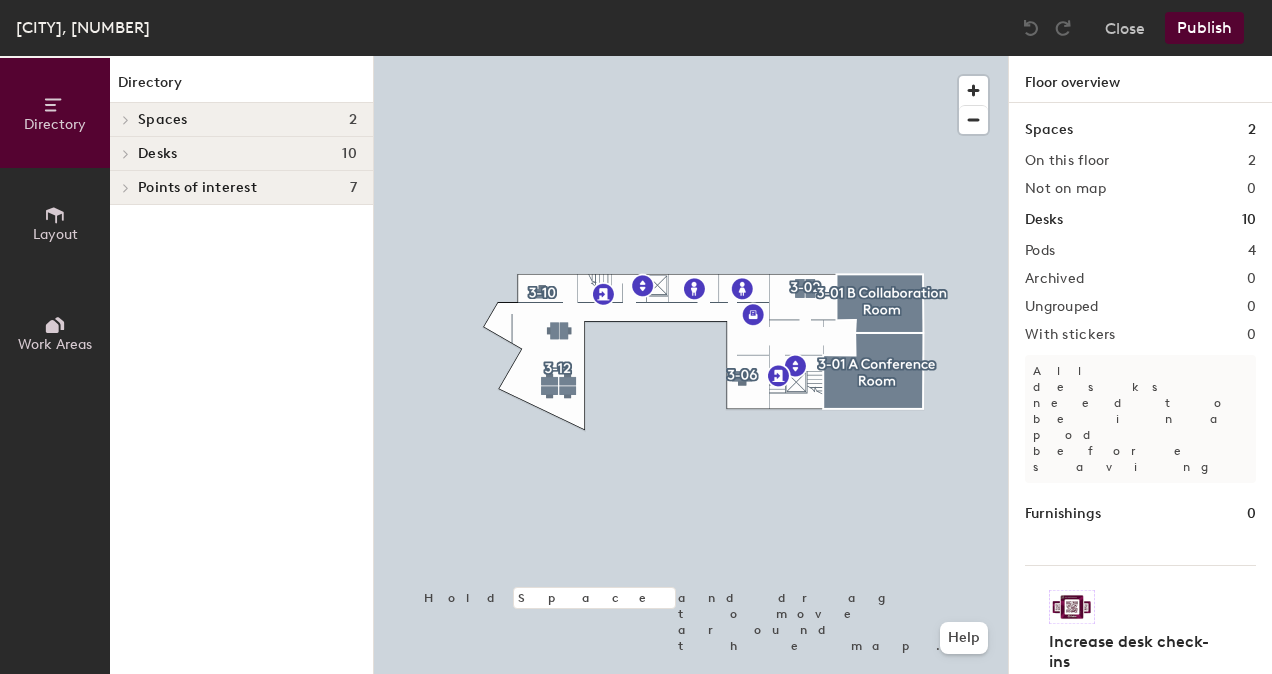 click 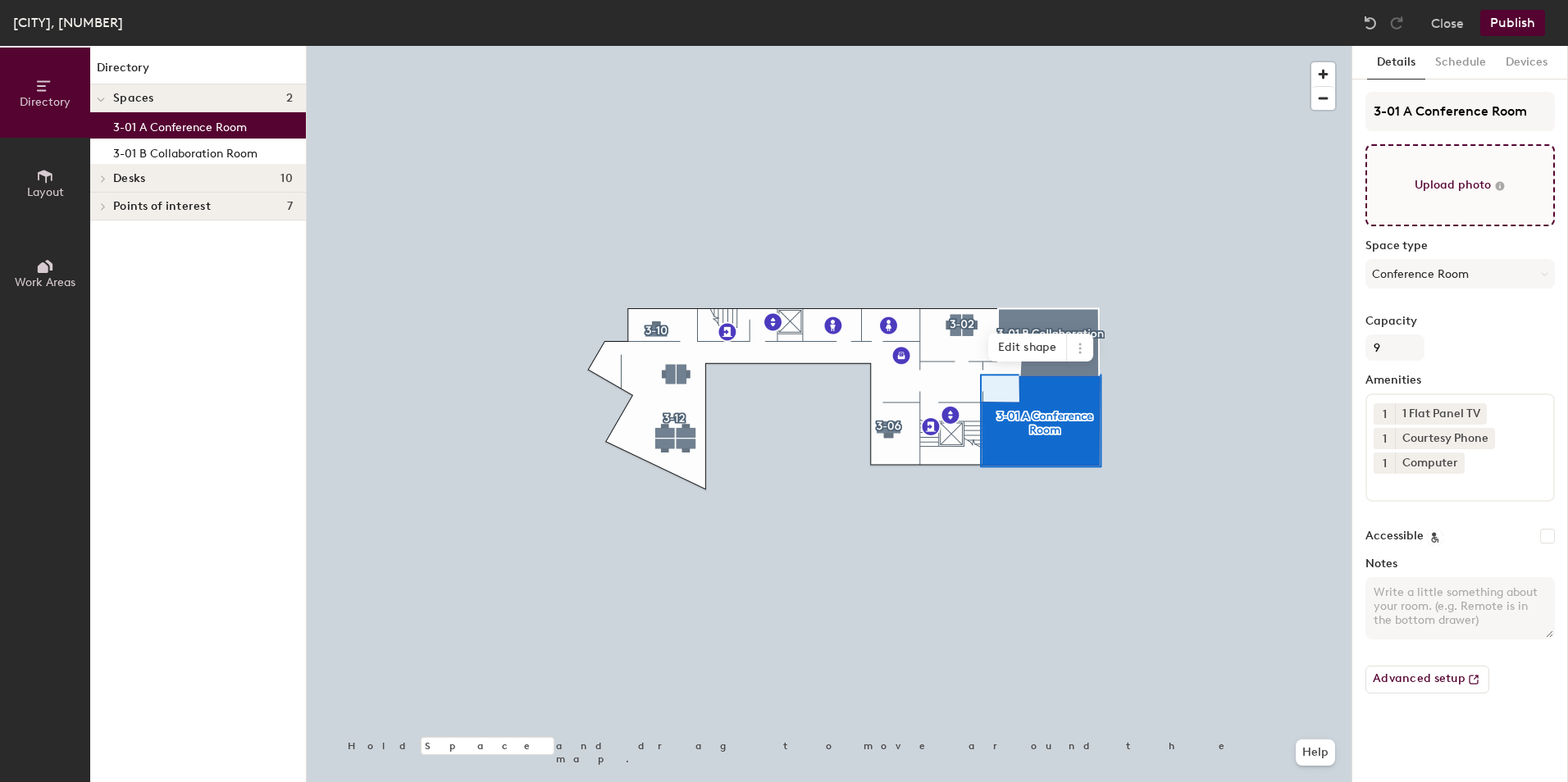 type on "C:\fakepath\[FILENAME] [NUMBER].jpg" 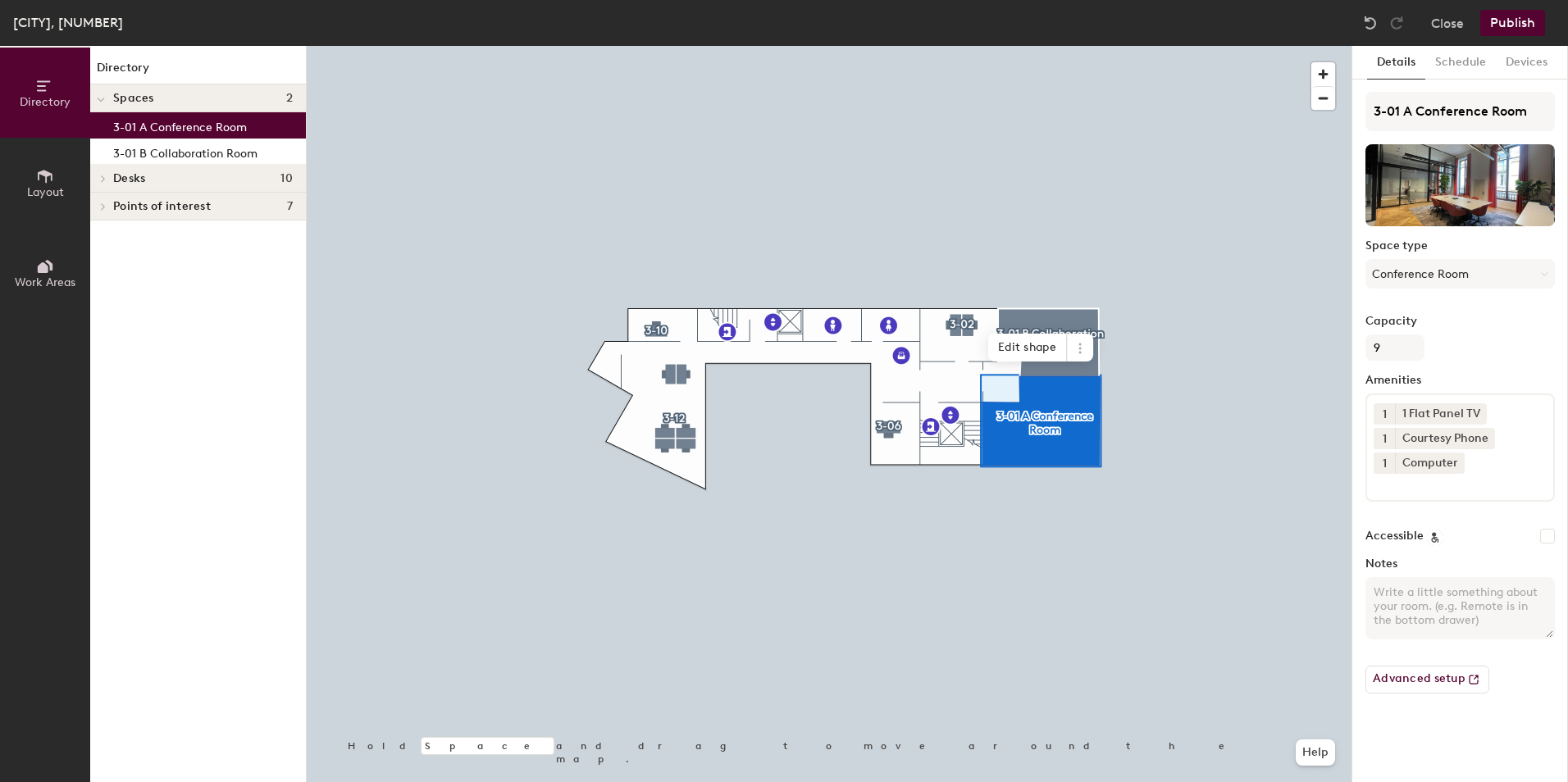 click on "Publish" 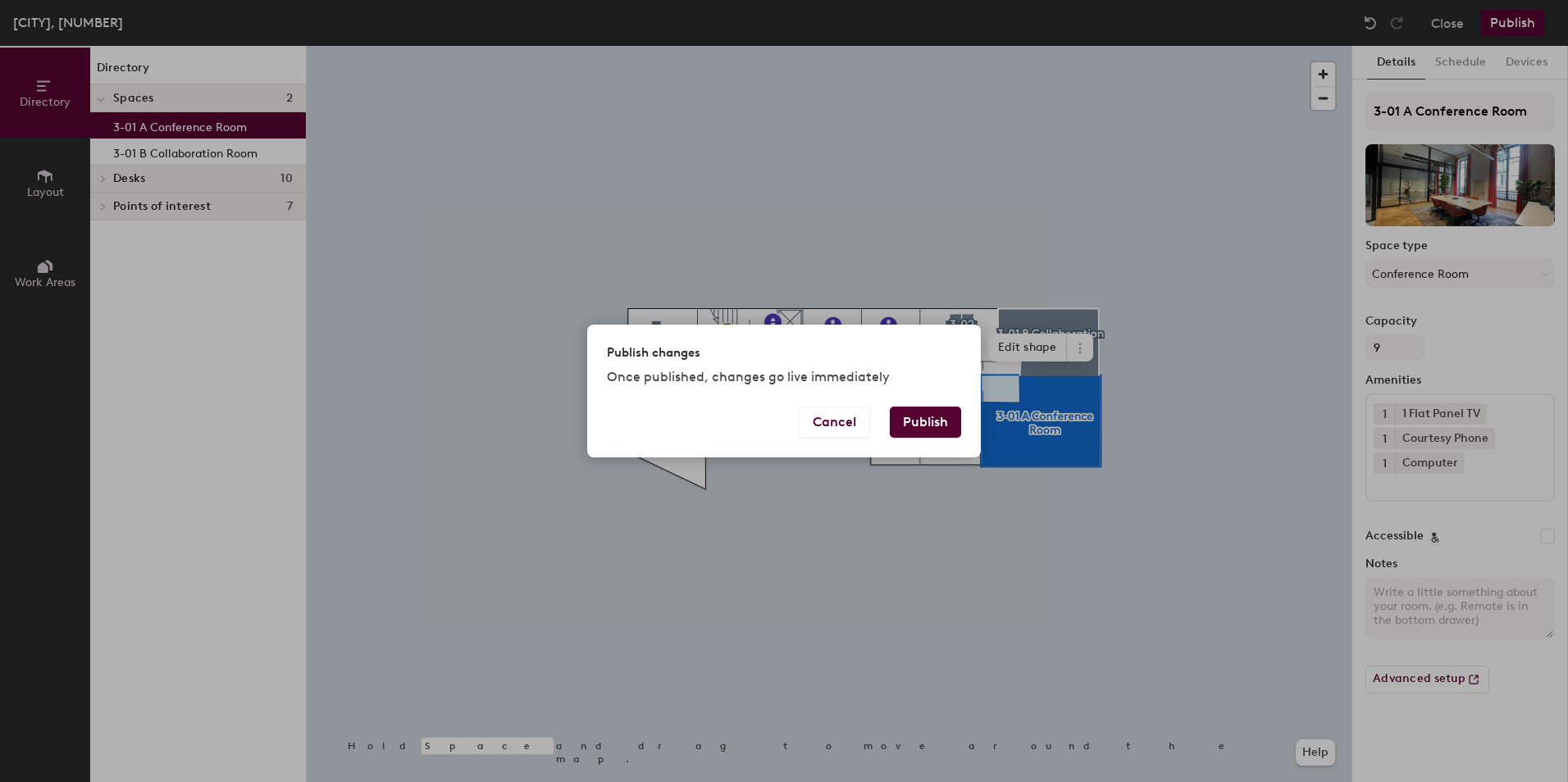 click on "Publish" at bounding box center (925, 422) 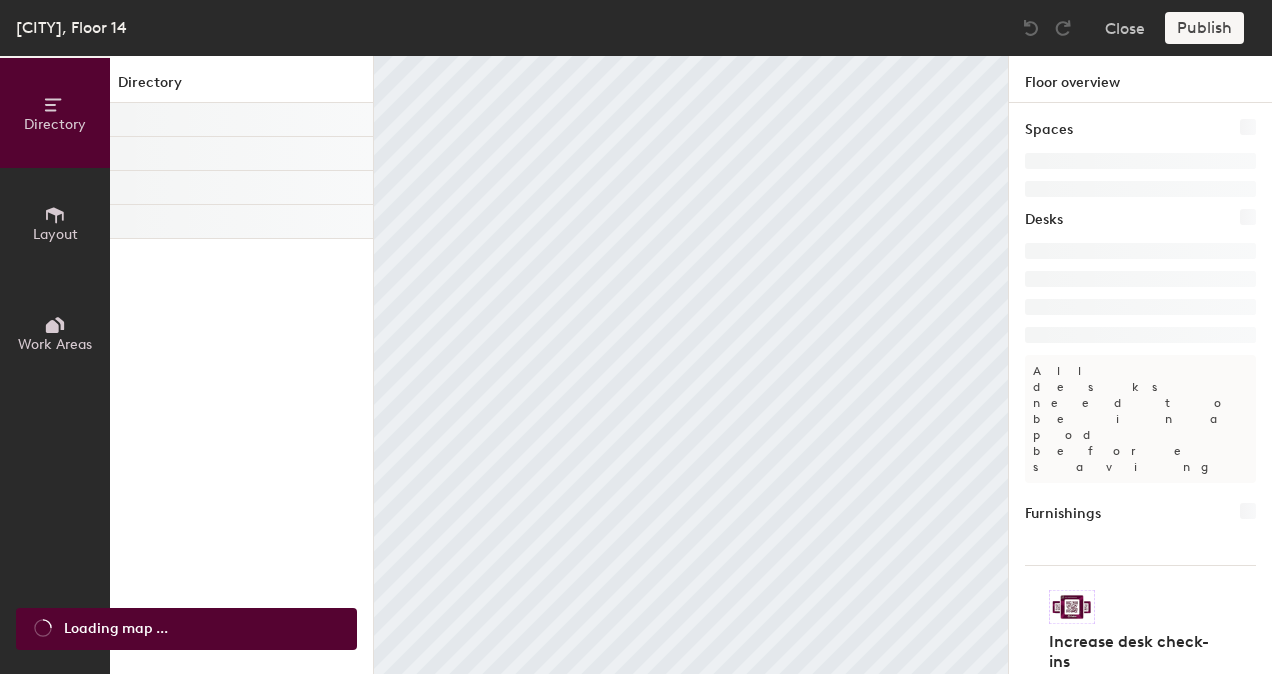 scroll, scrollTop: 0, scrollLeft: 0, axis: both 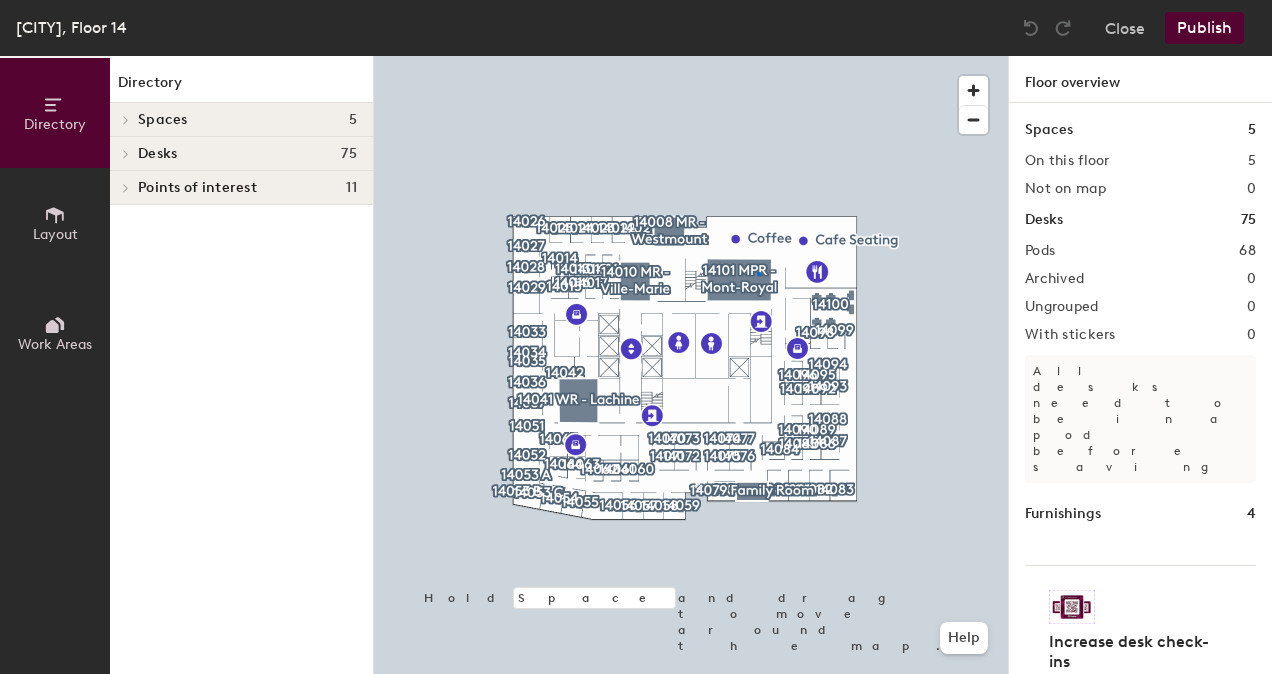 click 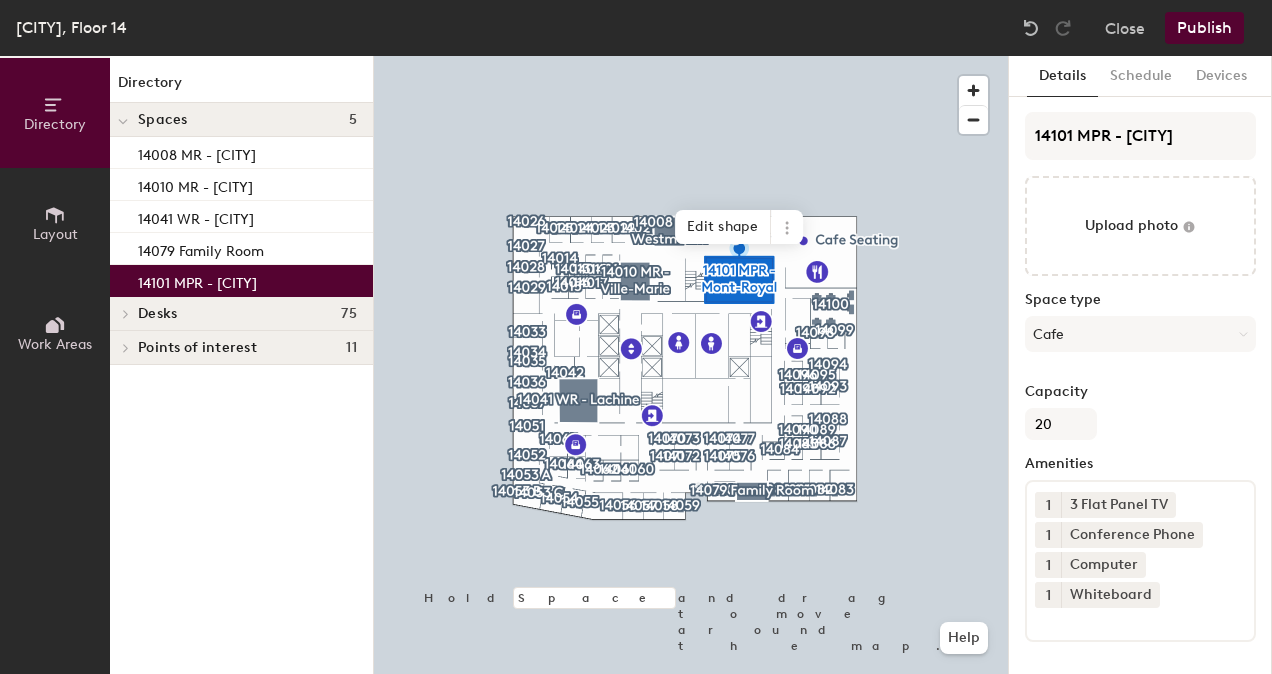type on "C:\fakepath\[CITY] 14-14101.jpg" 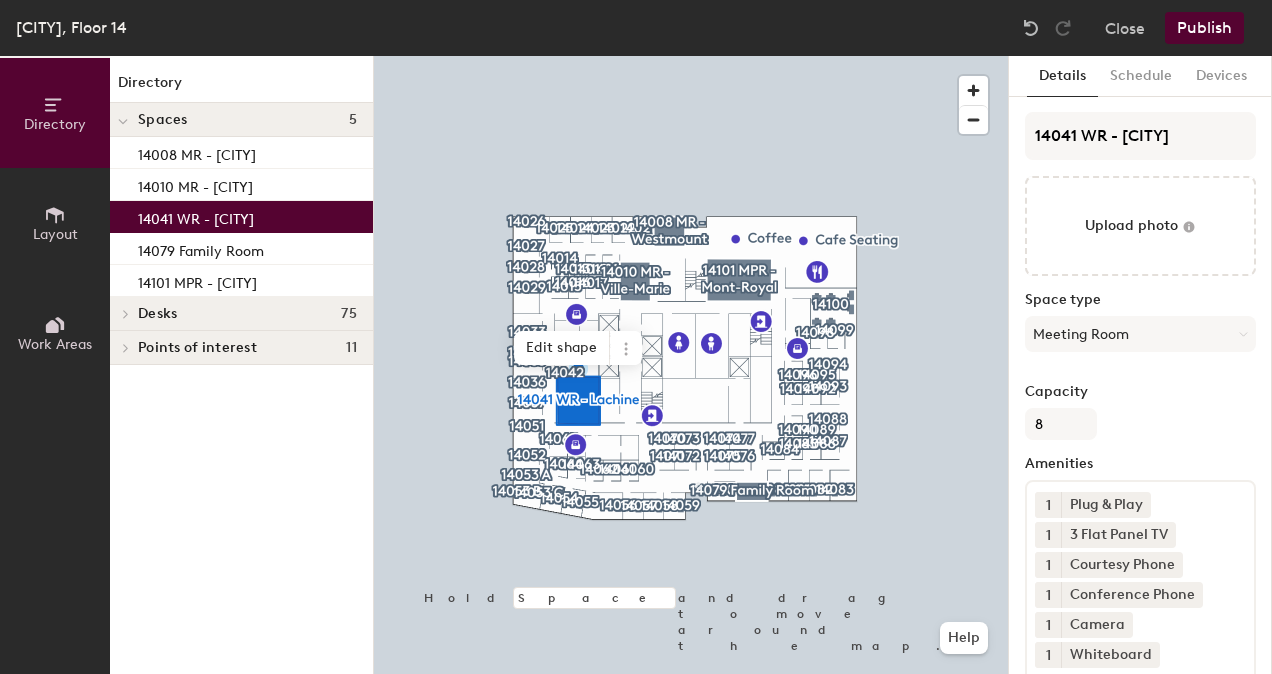 type on "C:\fakepath\[CITY] 14-14041.jpg" 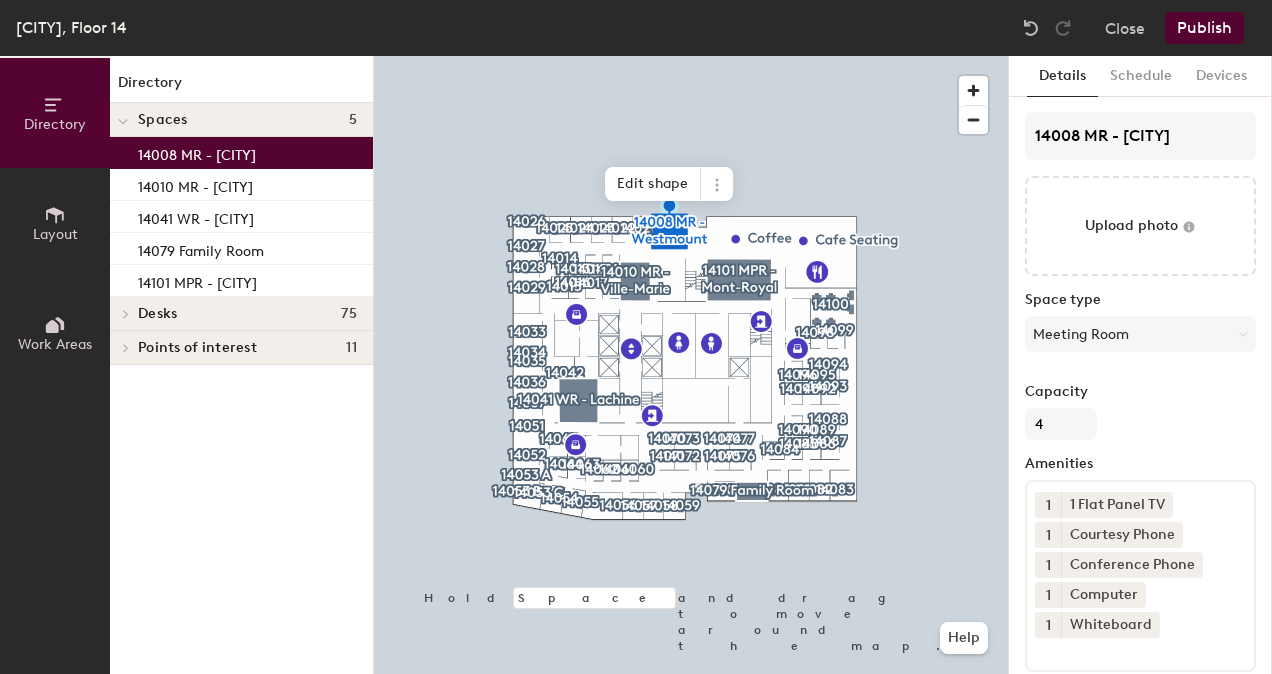 type on "C:\fakepath\[CITY] 14-14008.jpg" 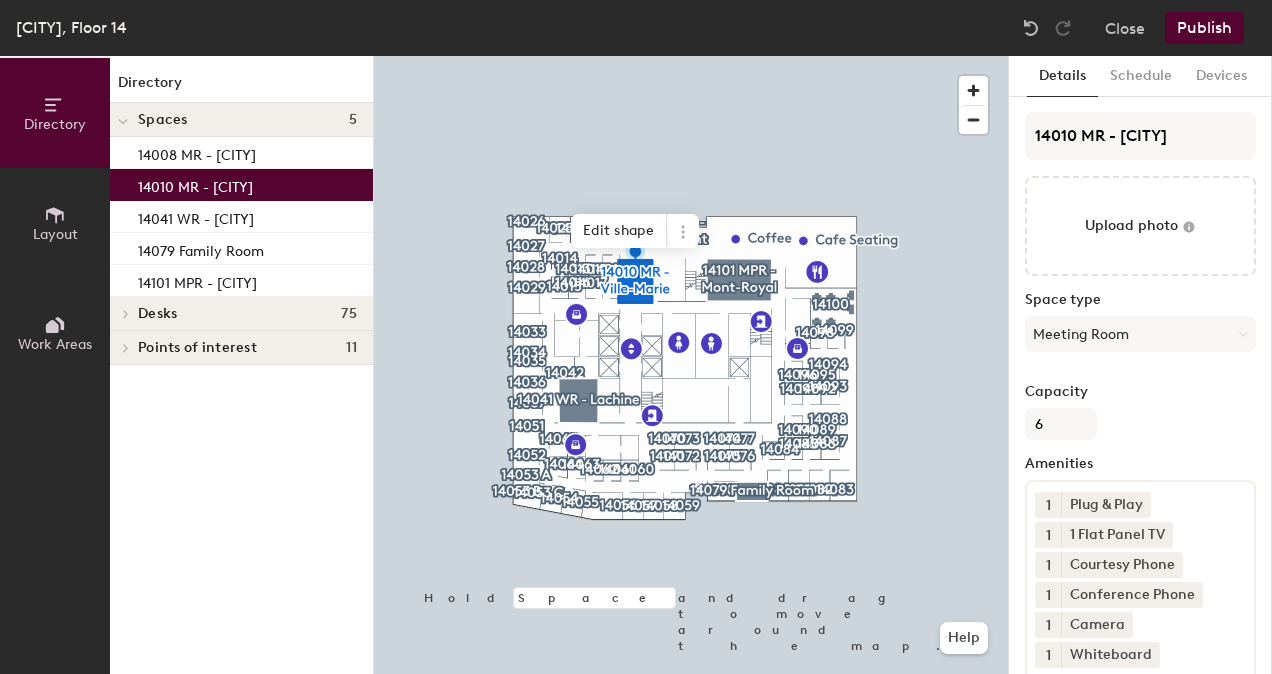 type on "C:\fakepath\[CITY] 14-14010.jpg" 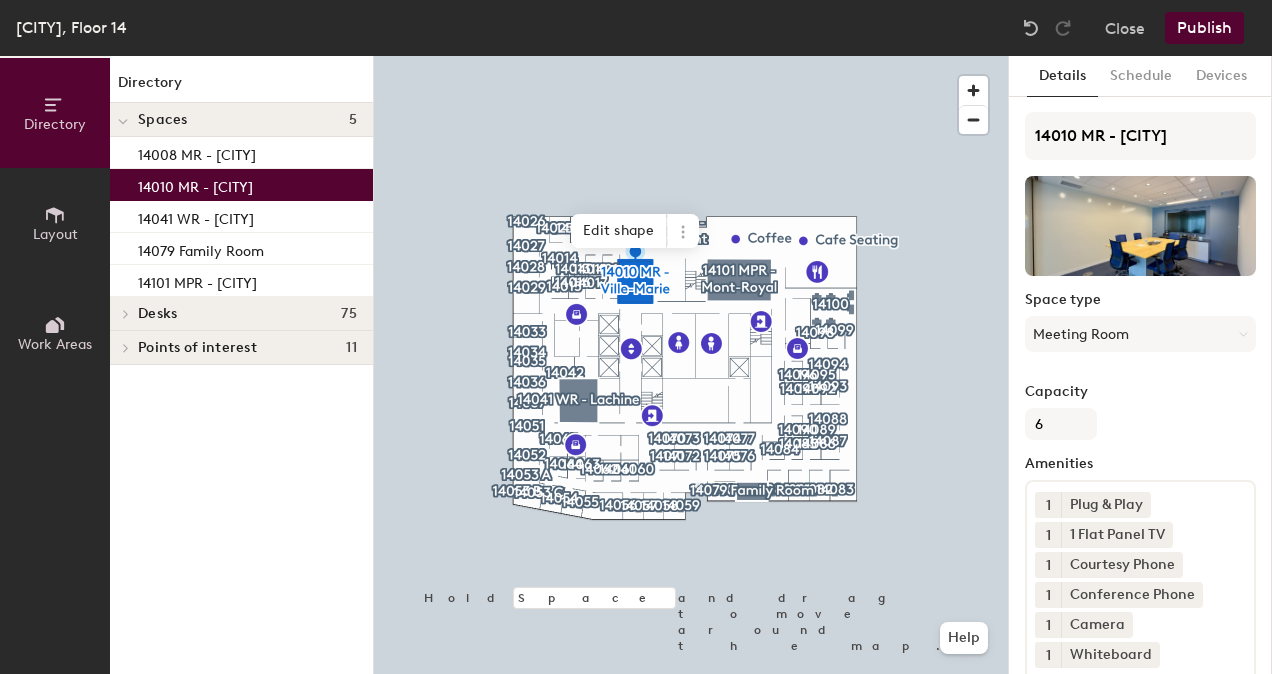 click on "Publish" 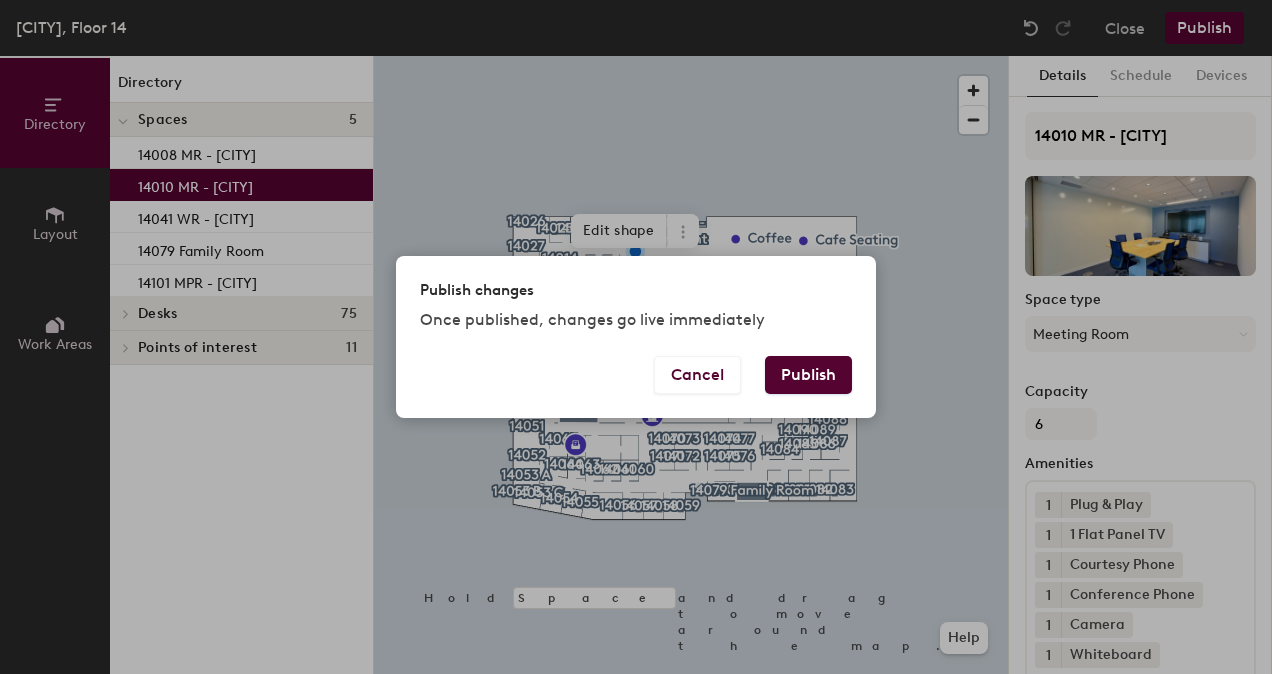 click on "Publish" at bounding box center [808, 375] 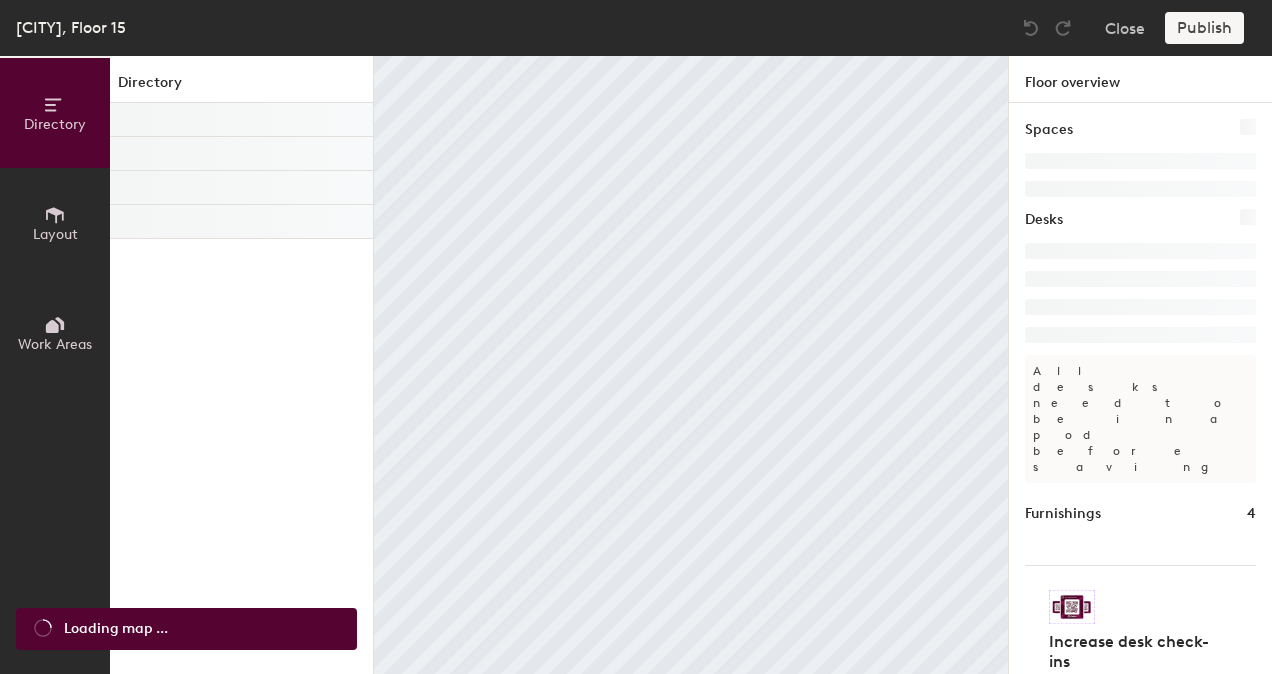 scroll, scrollTop: 0, scrollLeft: 0, axis: both 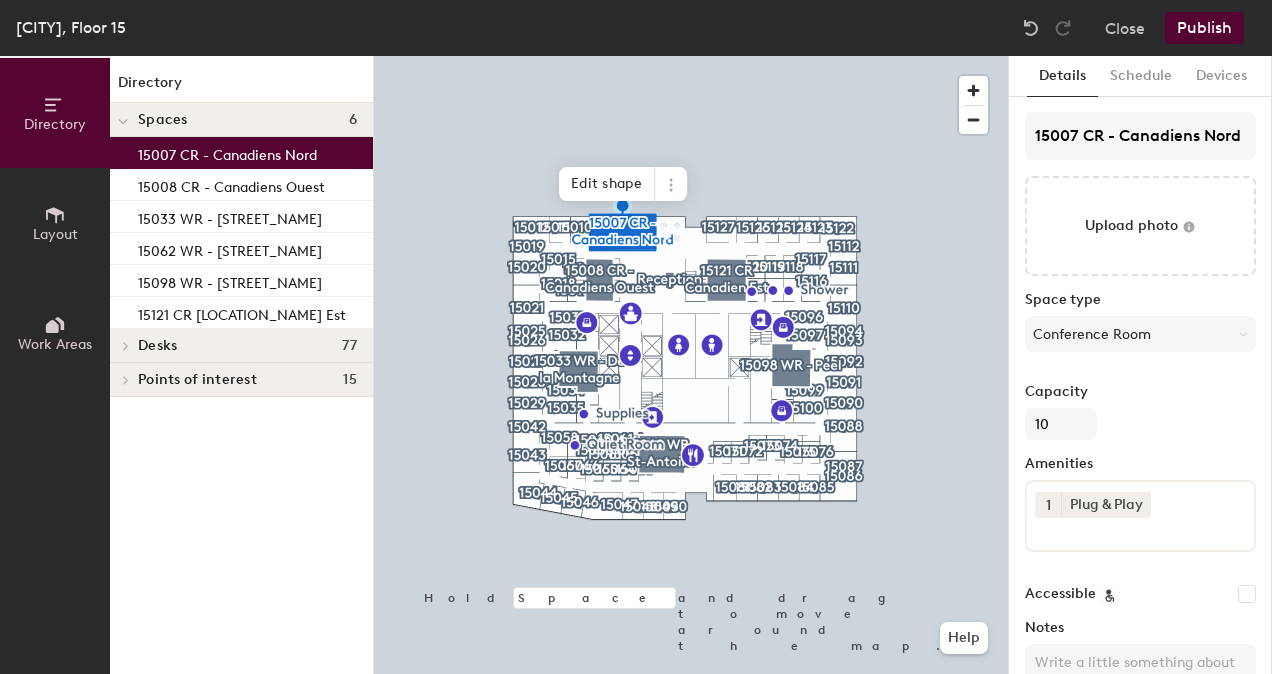 type on "C:\fakepath\Montreal 15-15007.jpg" 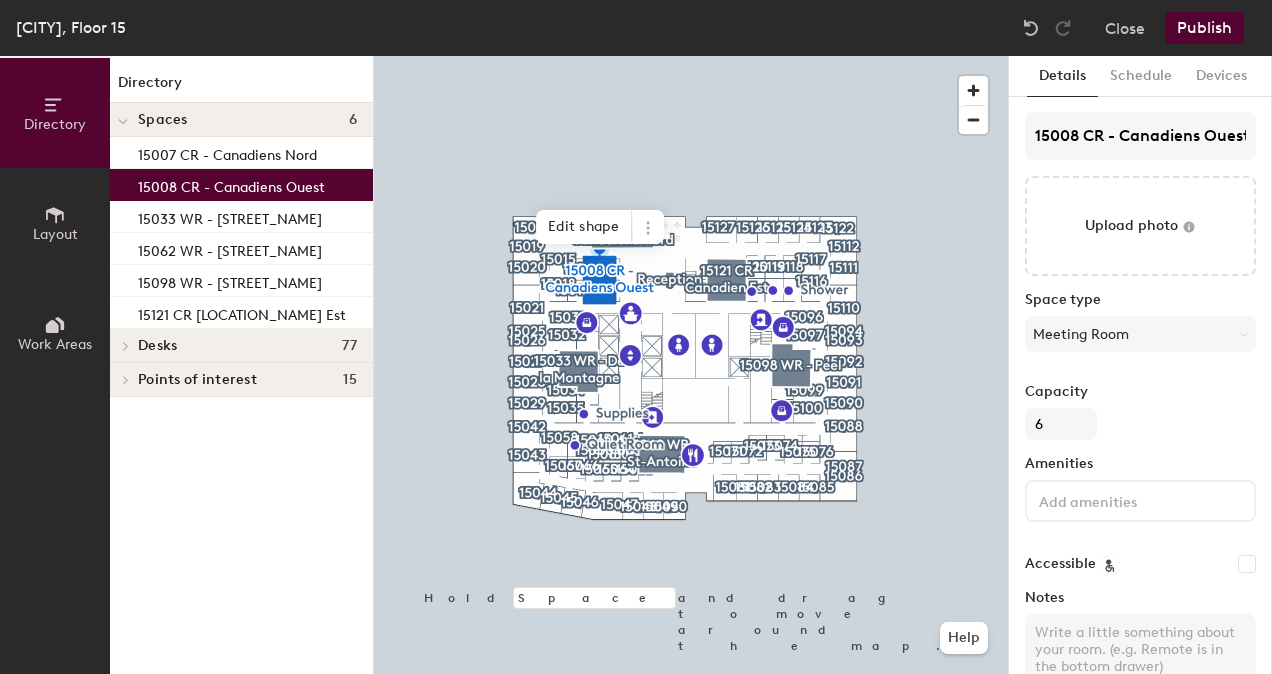 type on "C:\fakepath\Montreal 15-15008.jpg" 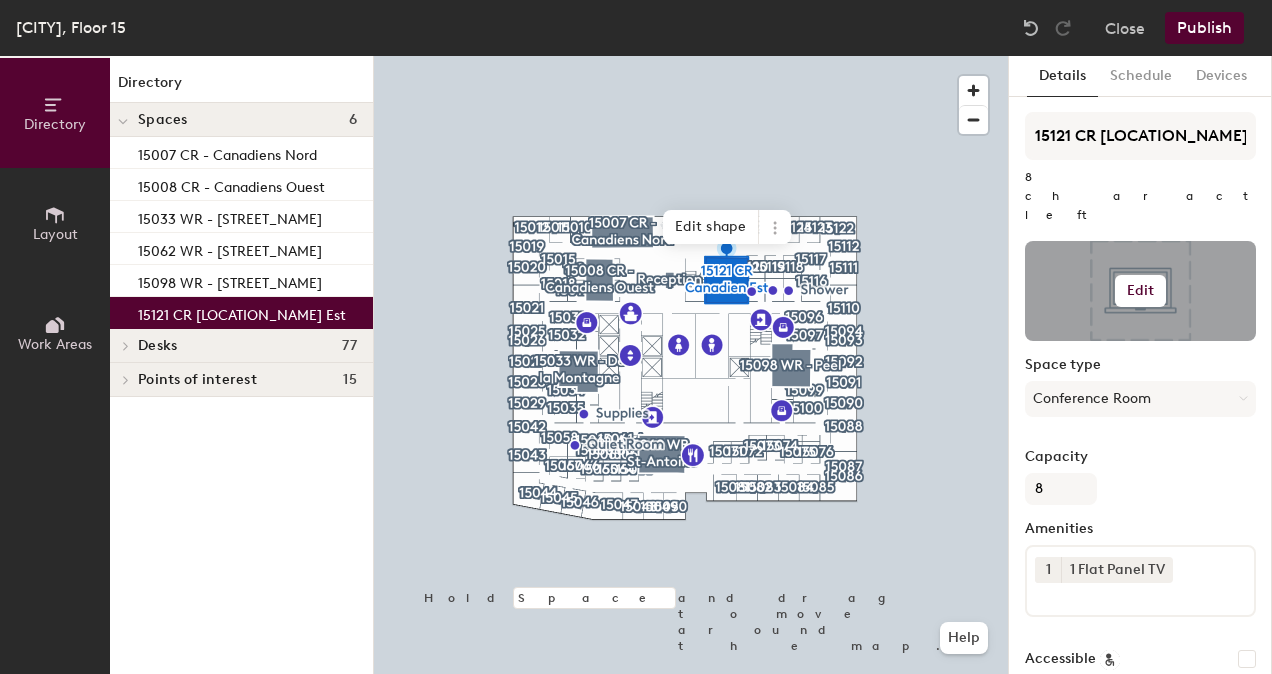 click on "Edit" 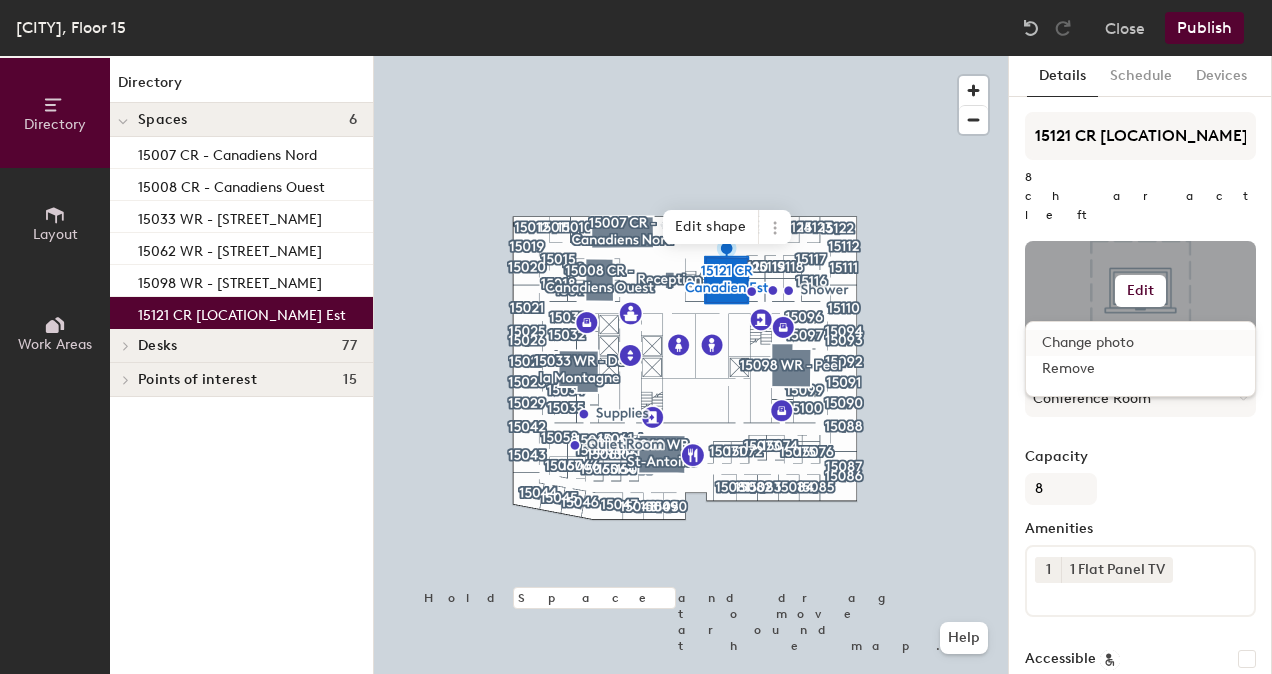 click at bounding box center (1156, 349) 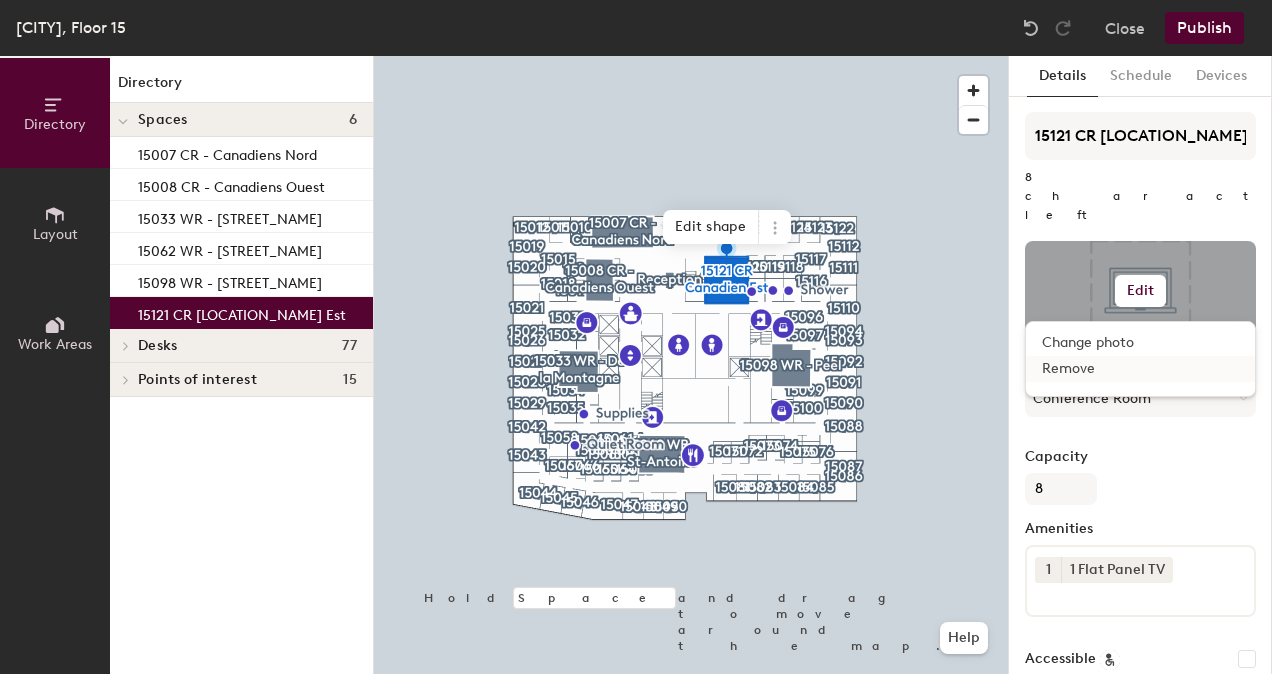 click on "Remove" 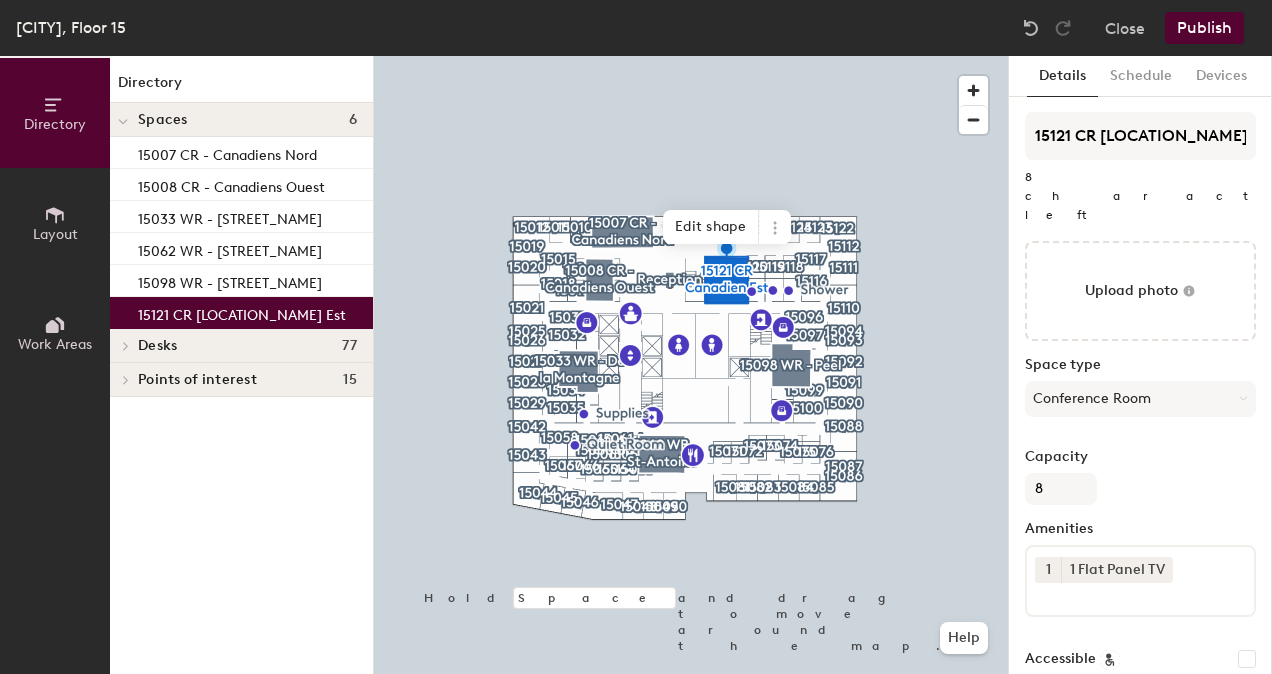 type on "C:\fakepath\Montreal 15-15121 (1).jpg" 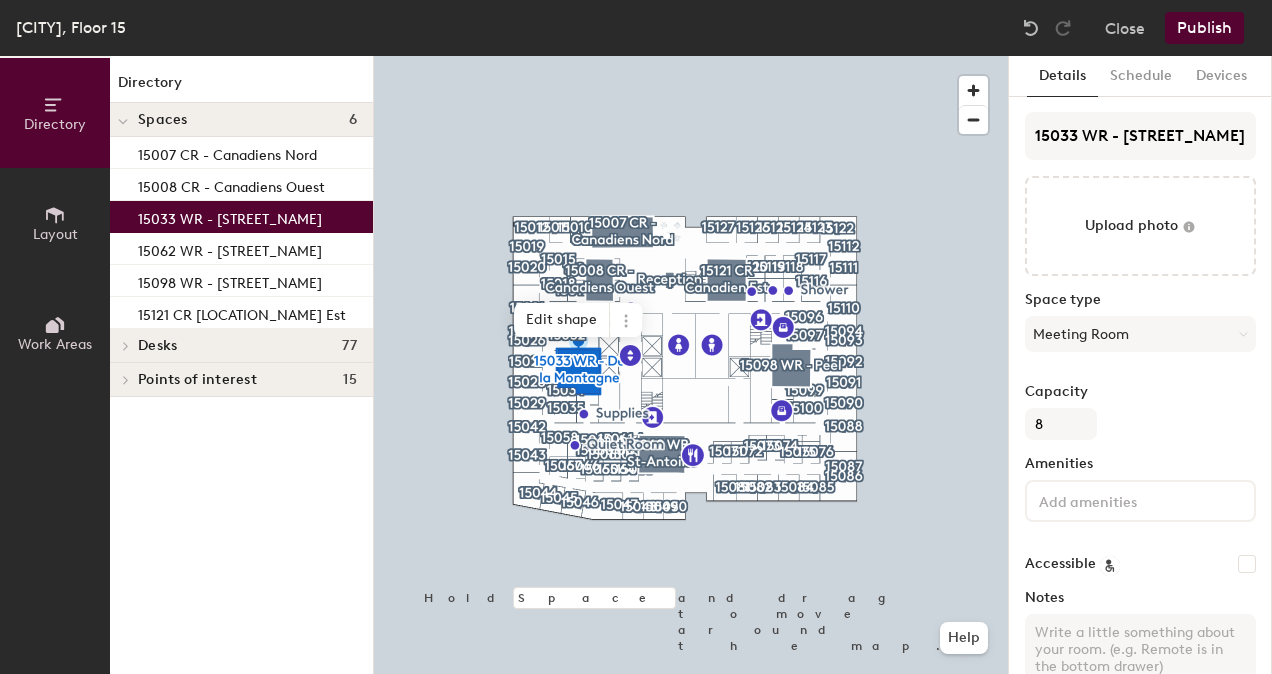 type on "C:\fakepath\Montreal 15-15033.jpg" 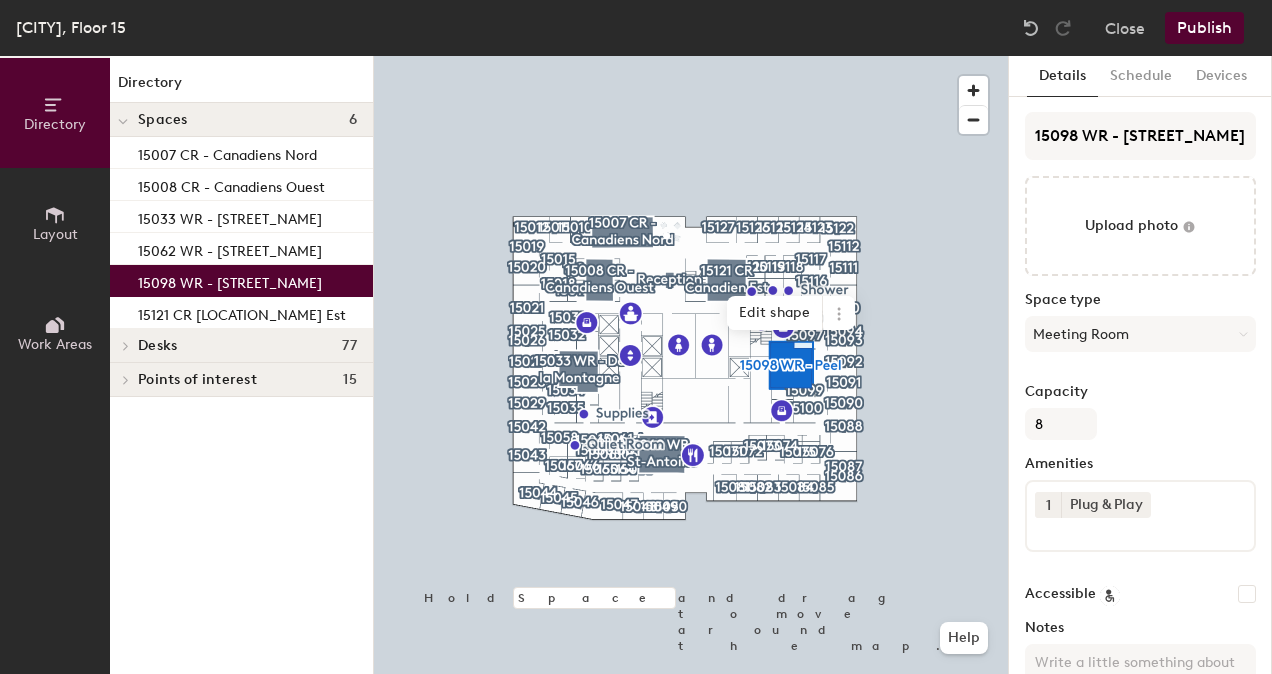 type on "C:\fakepath\Montreal 15-15098.jpg" 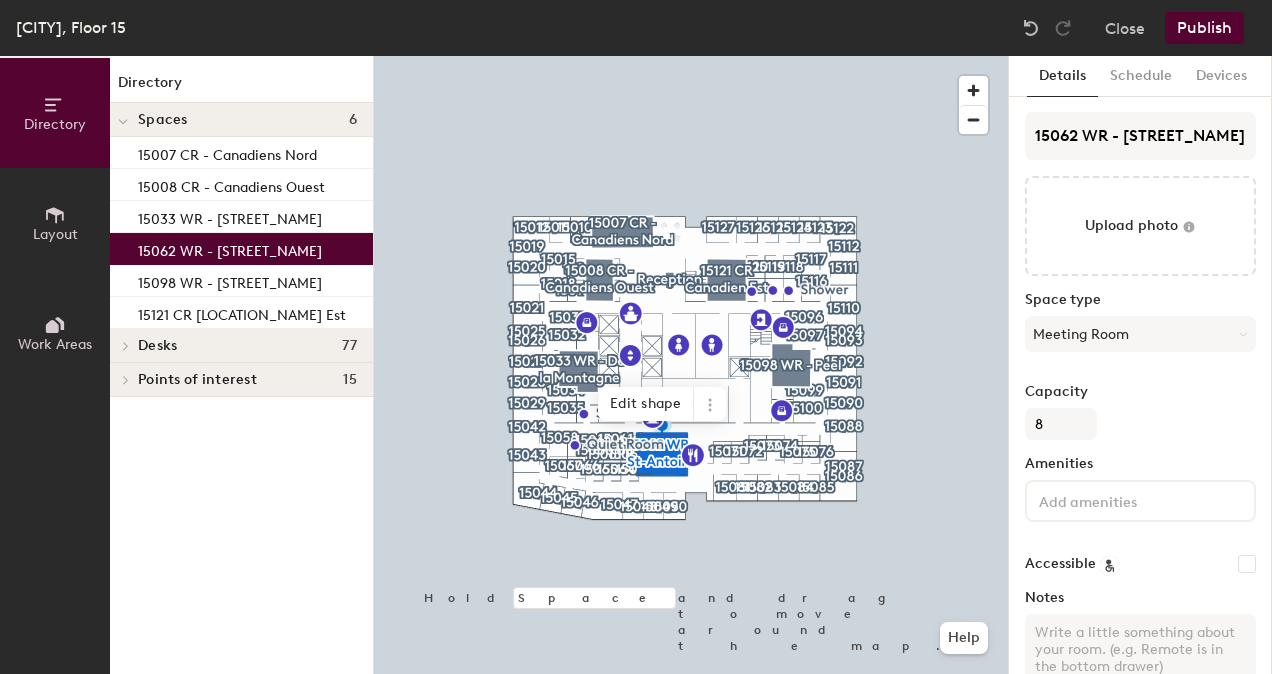 type on "C:\fakepath\Montreal 15-15062.jpg" 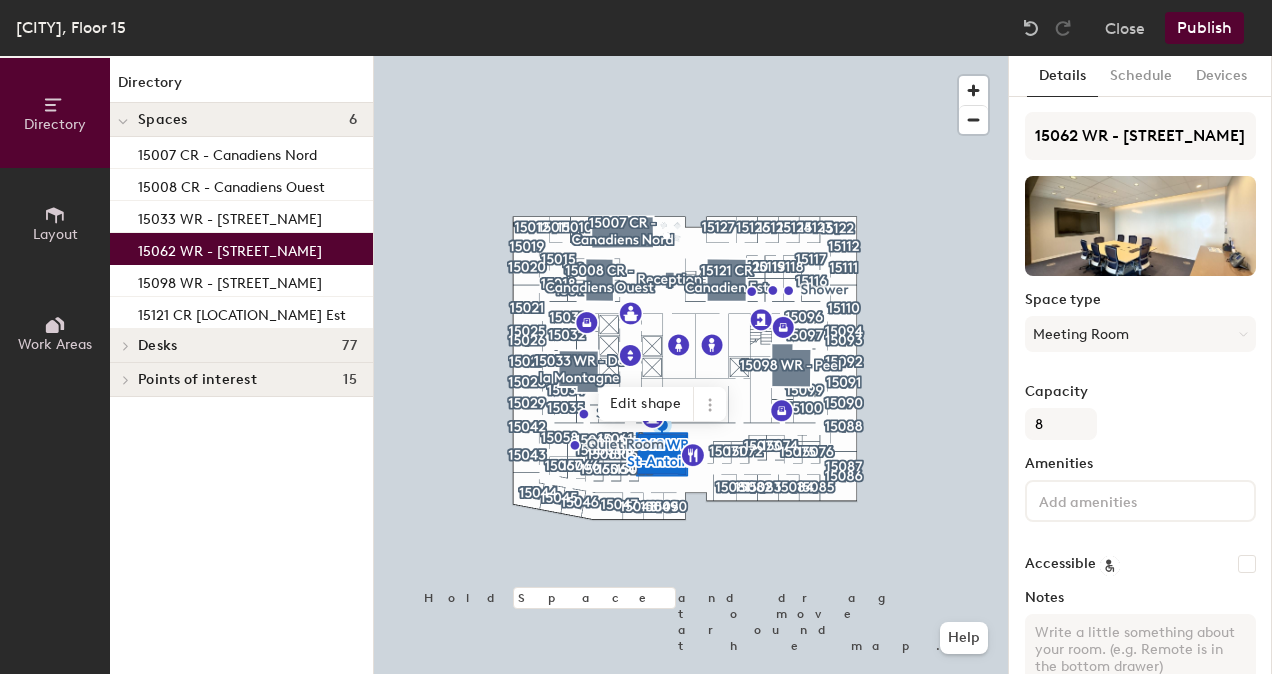 click on "Publish" 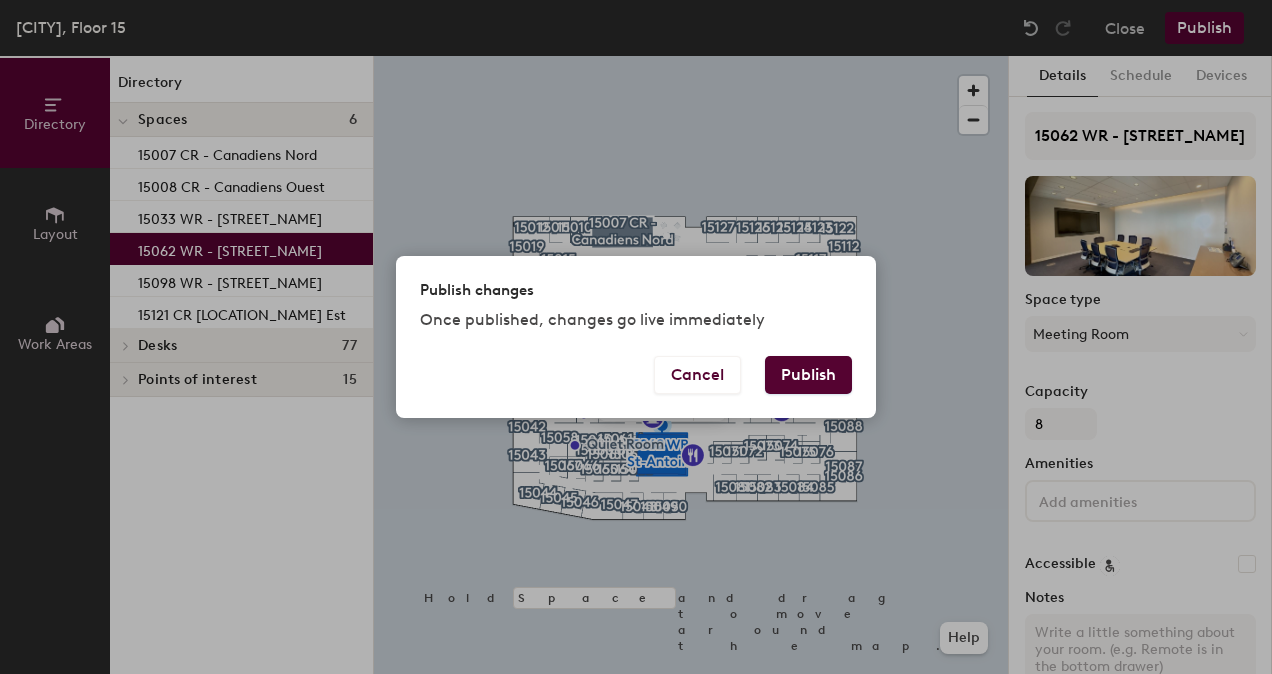 click on "Publish" at bounding box center (808, 375) 